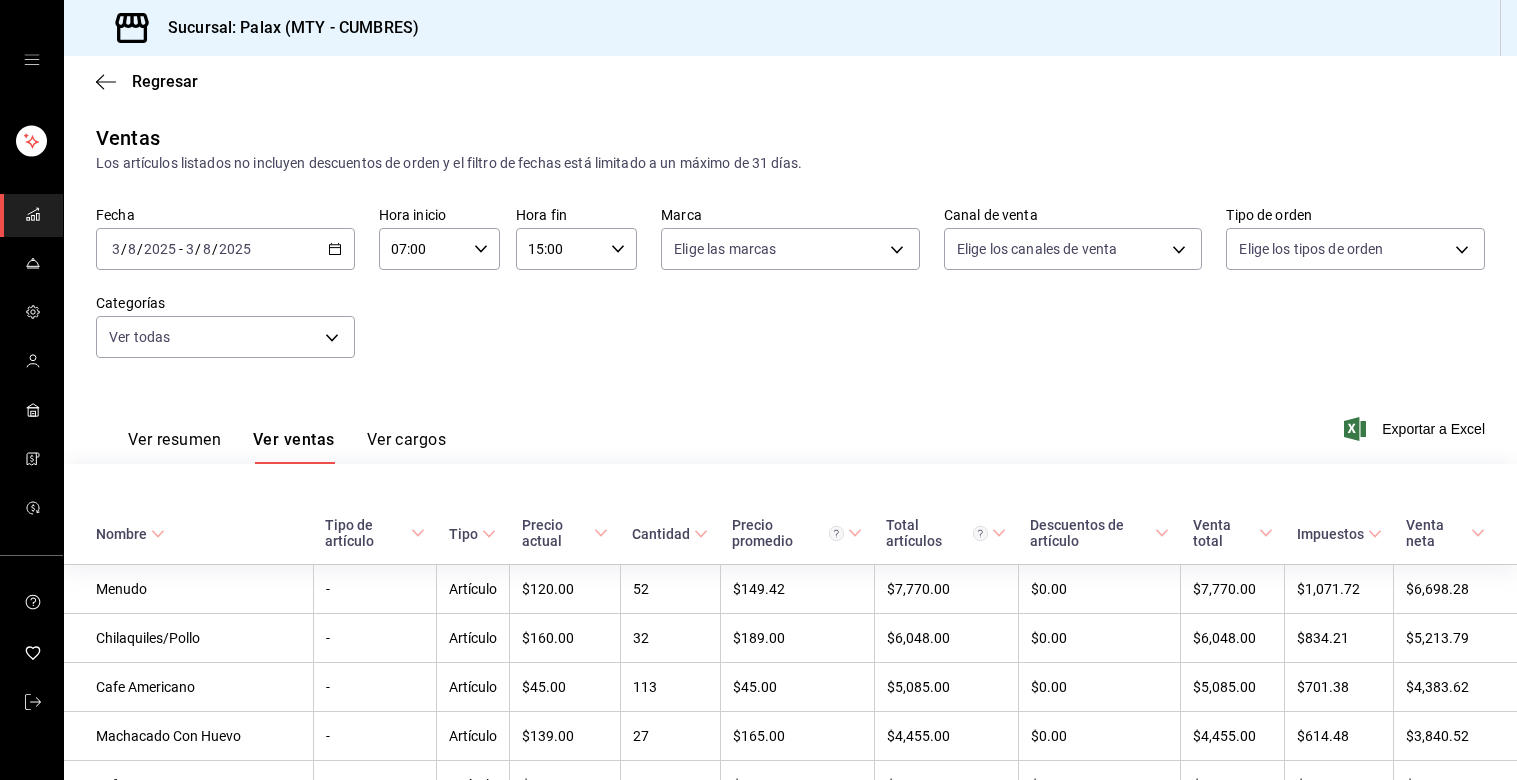 scroll, scrollTop: 0, scrollLeft: 0, axis: both 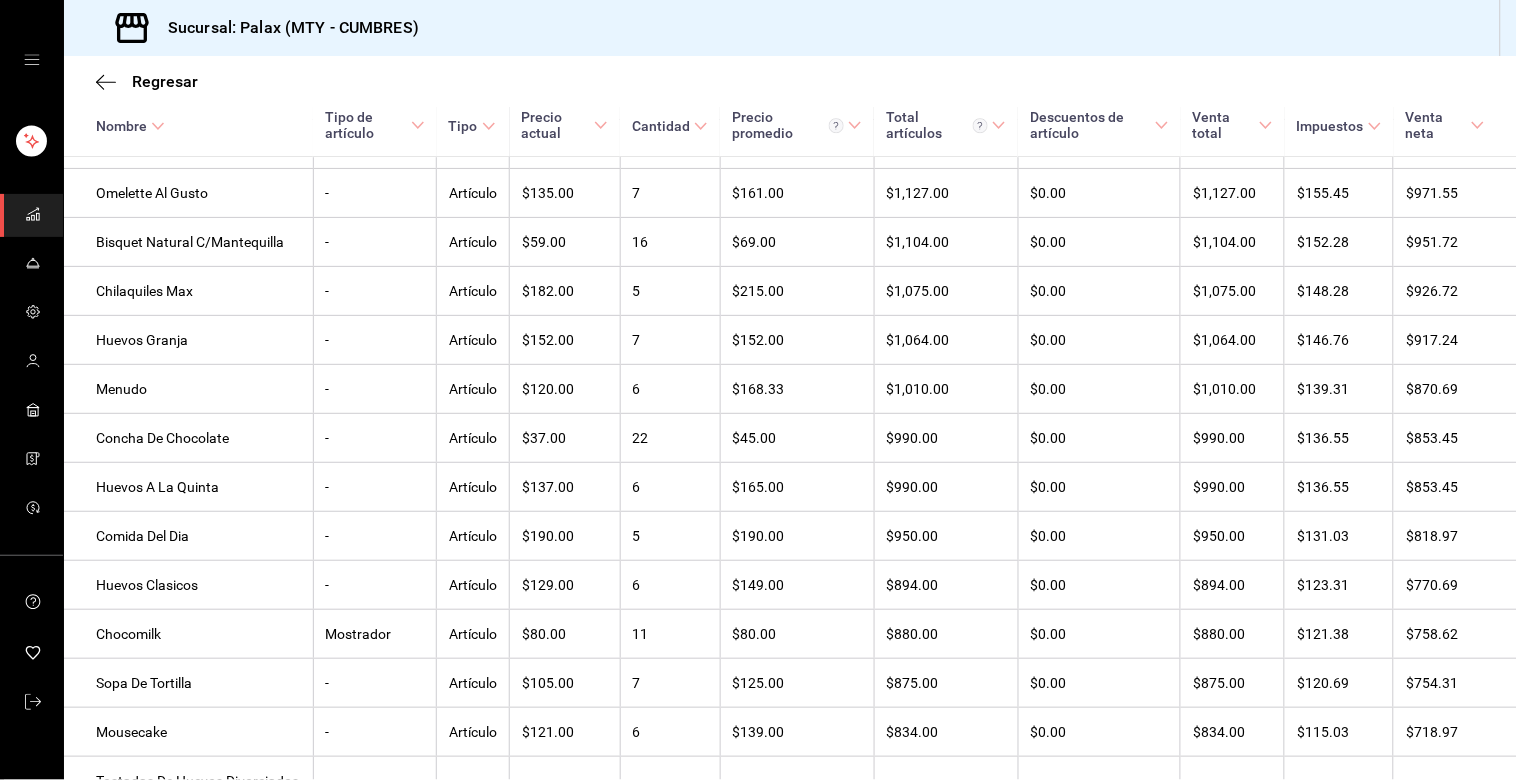 click 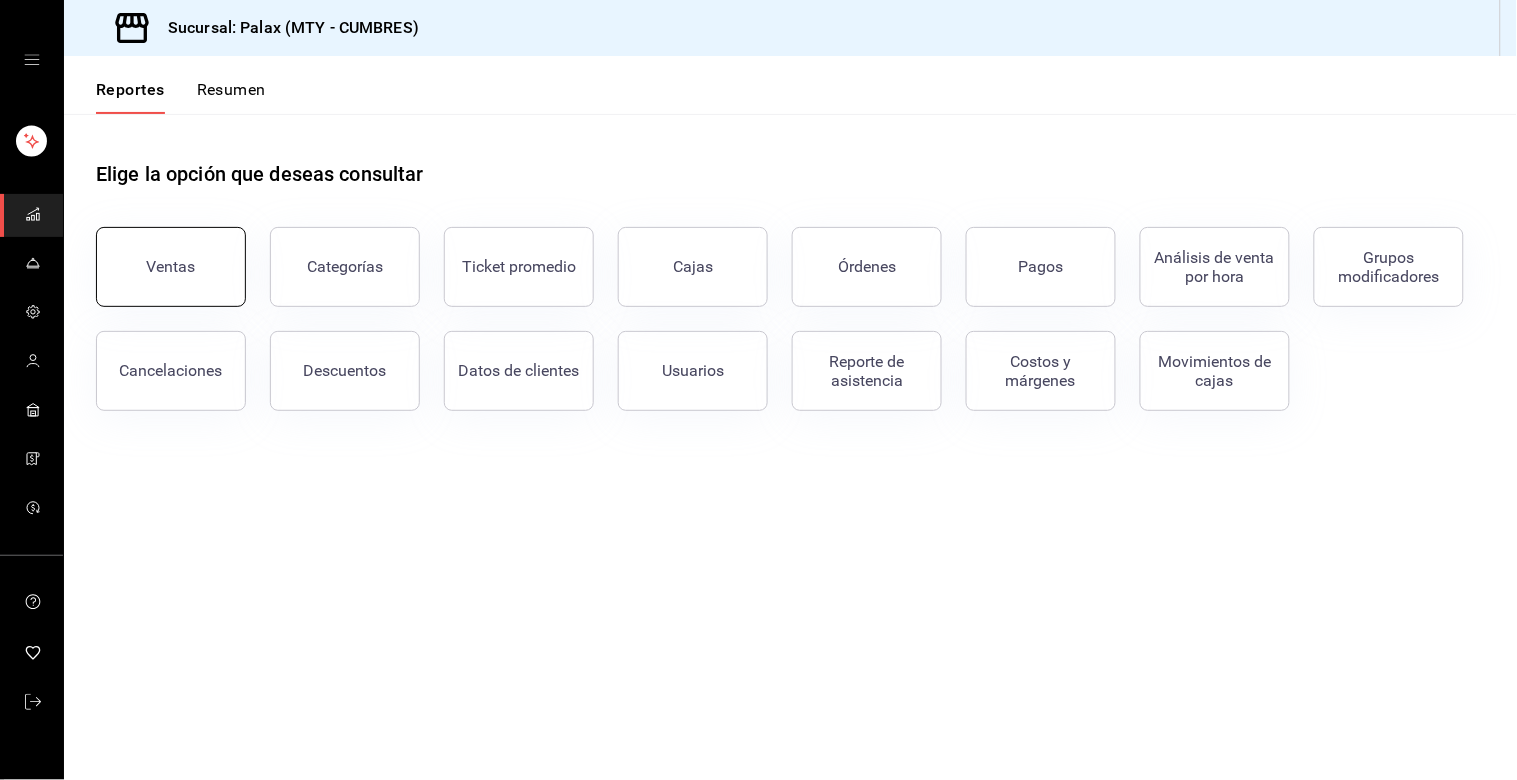 click on "Ventas" at bounding box center [171, 267] 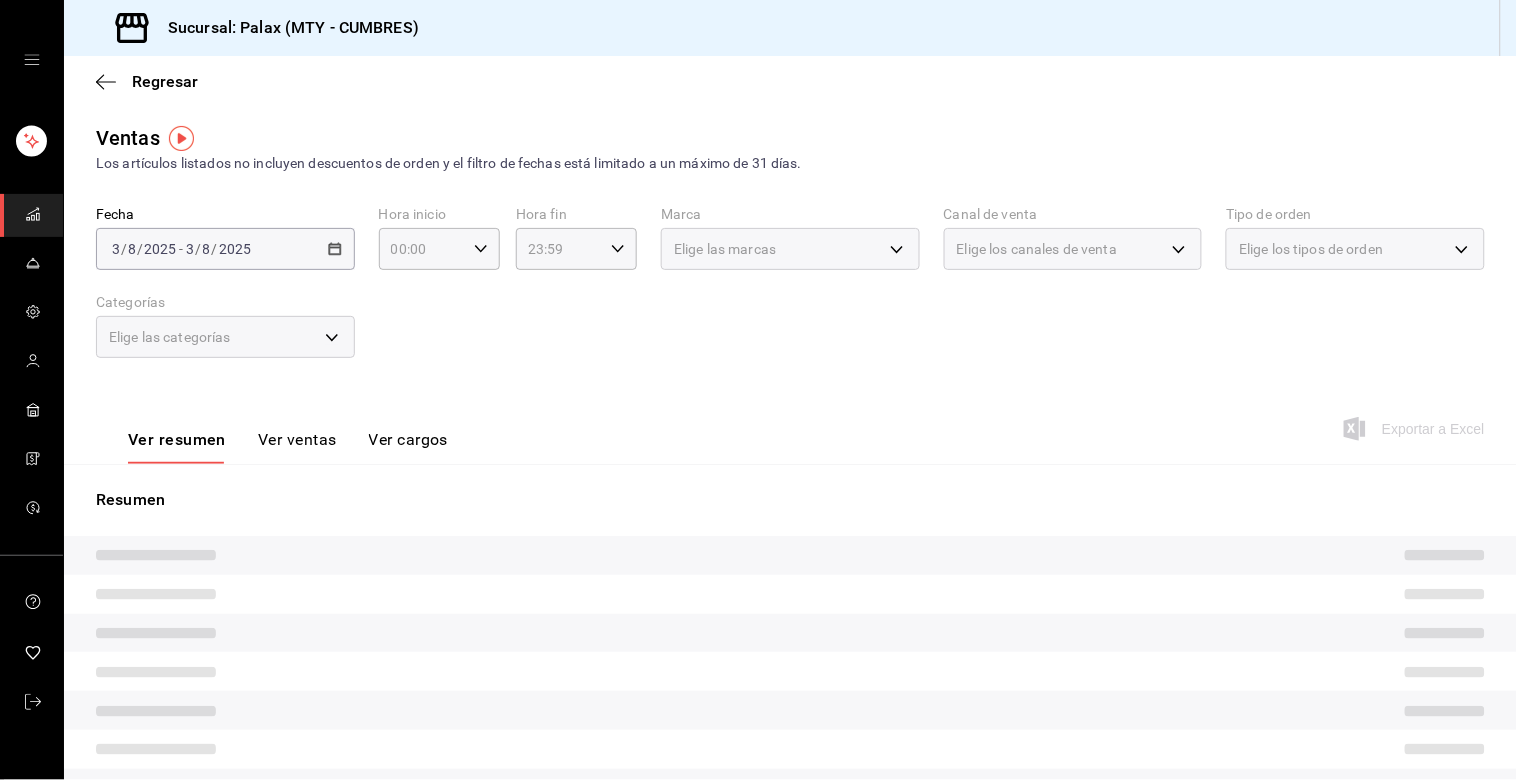 click on "Elige las categorías" at bounding box center [225, 337] 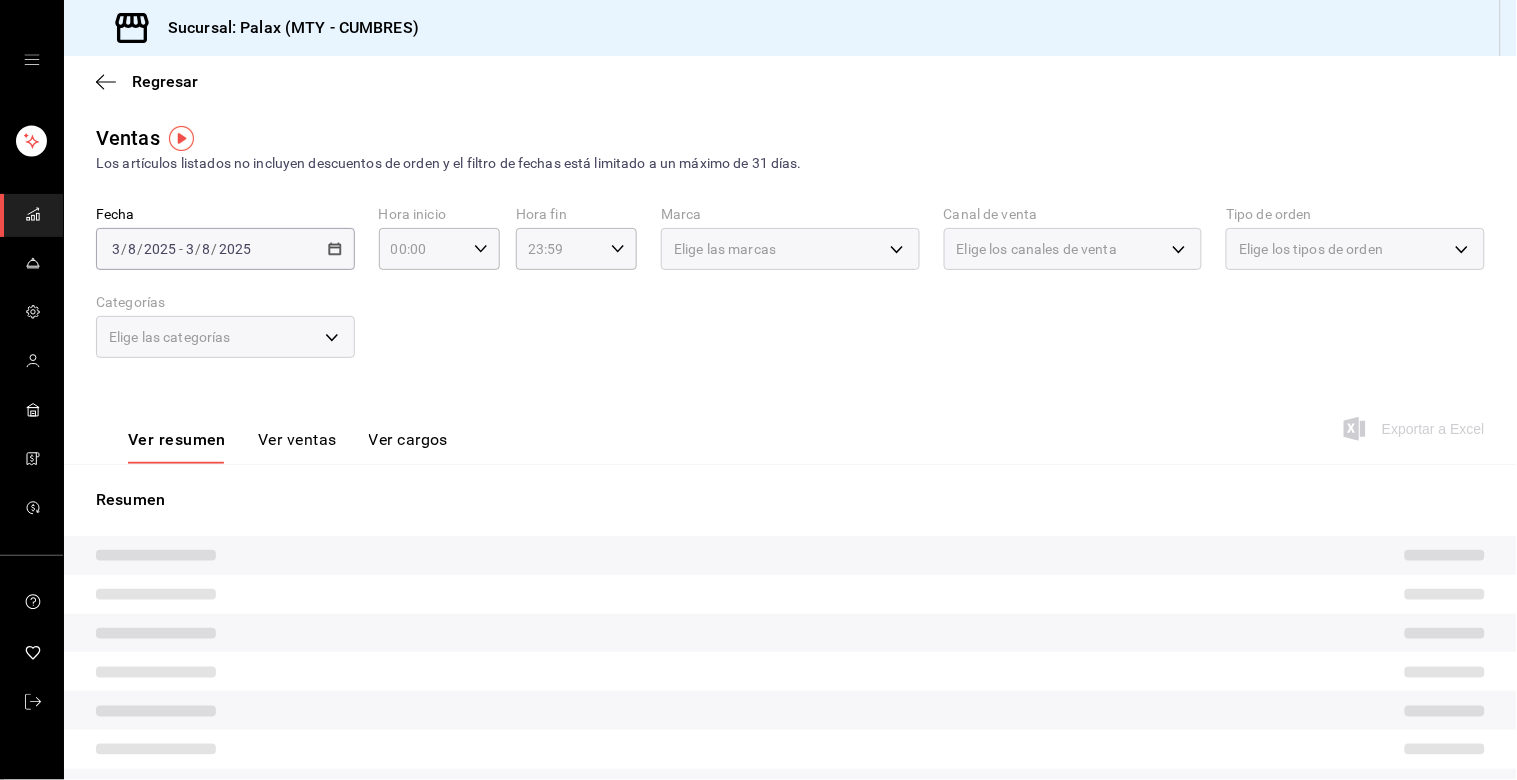 click on "Elige las categorías" at bounding box center [225, 337] 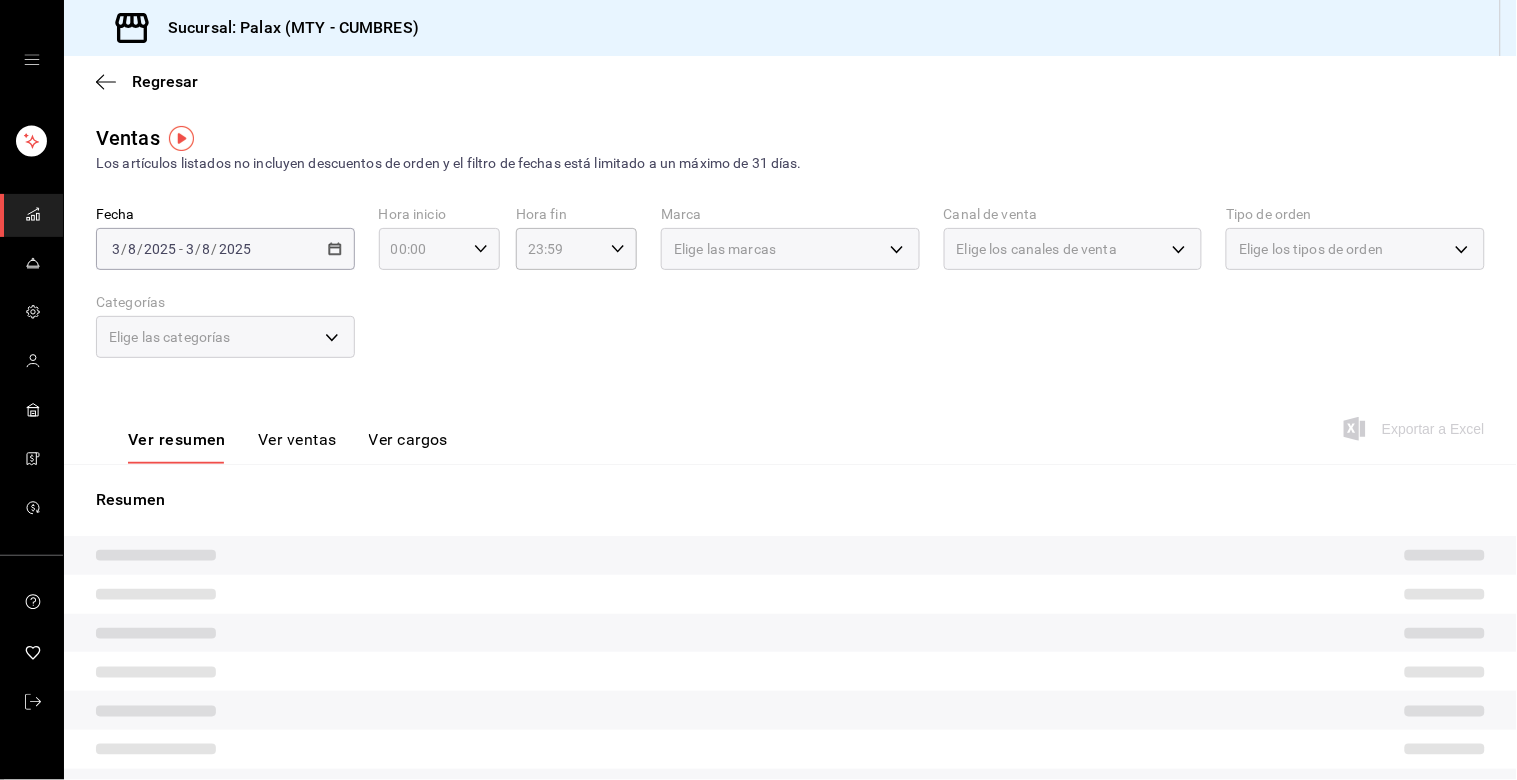 click on "00:00 Hora inicio" at bounding box center (439, 249) 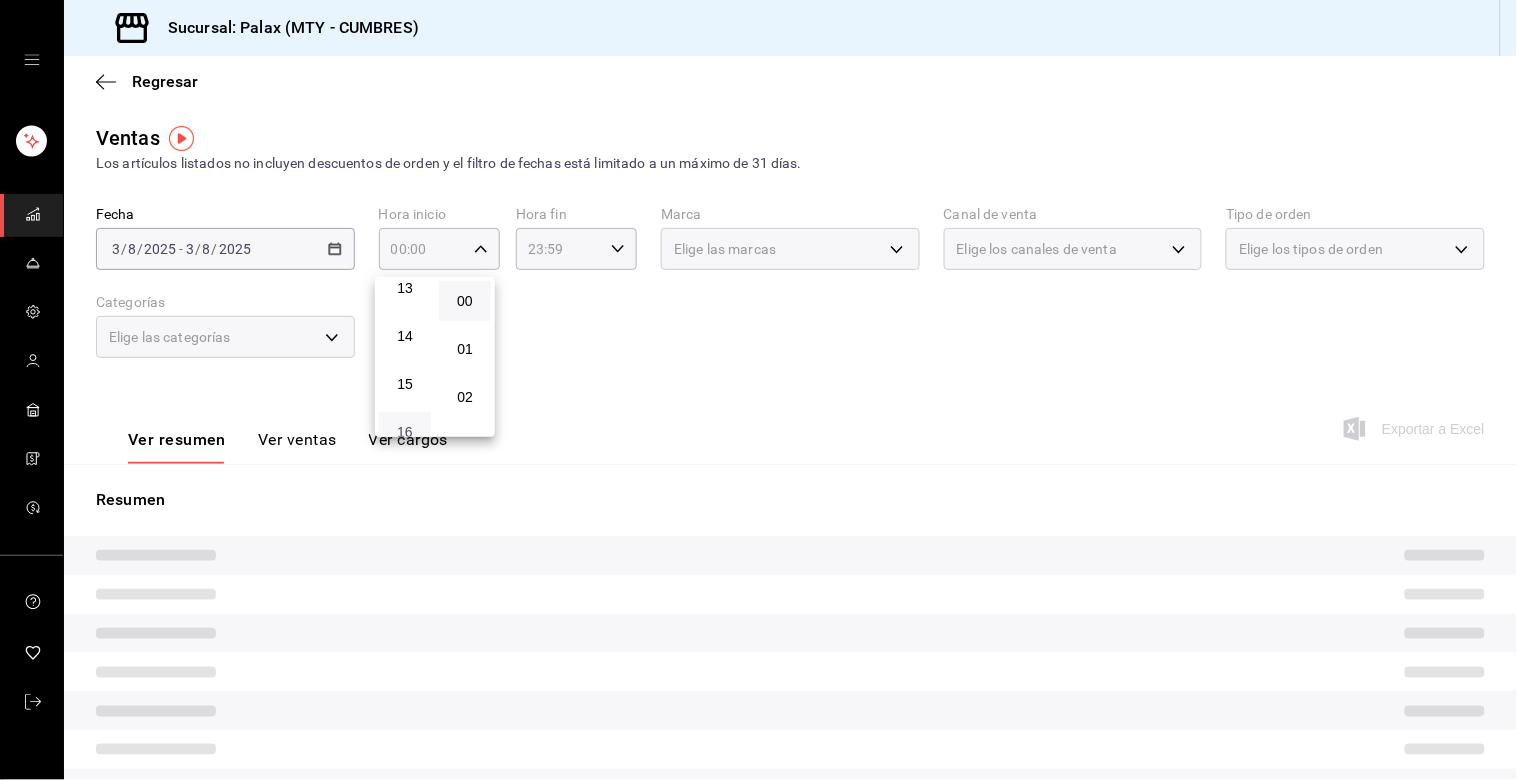 scroll, scrollTop: 666, scrollLeft: 0, axis: vertical 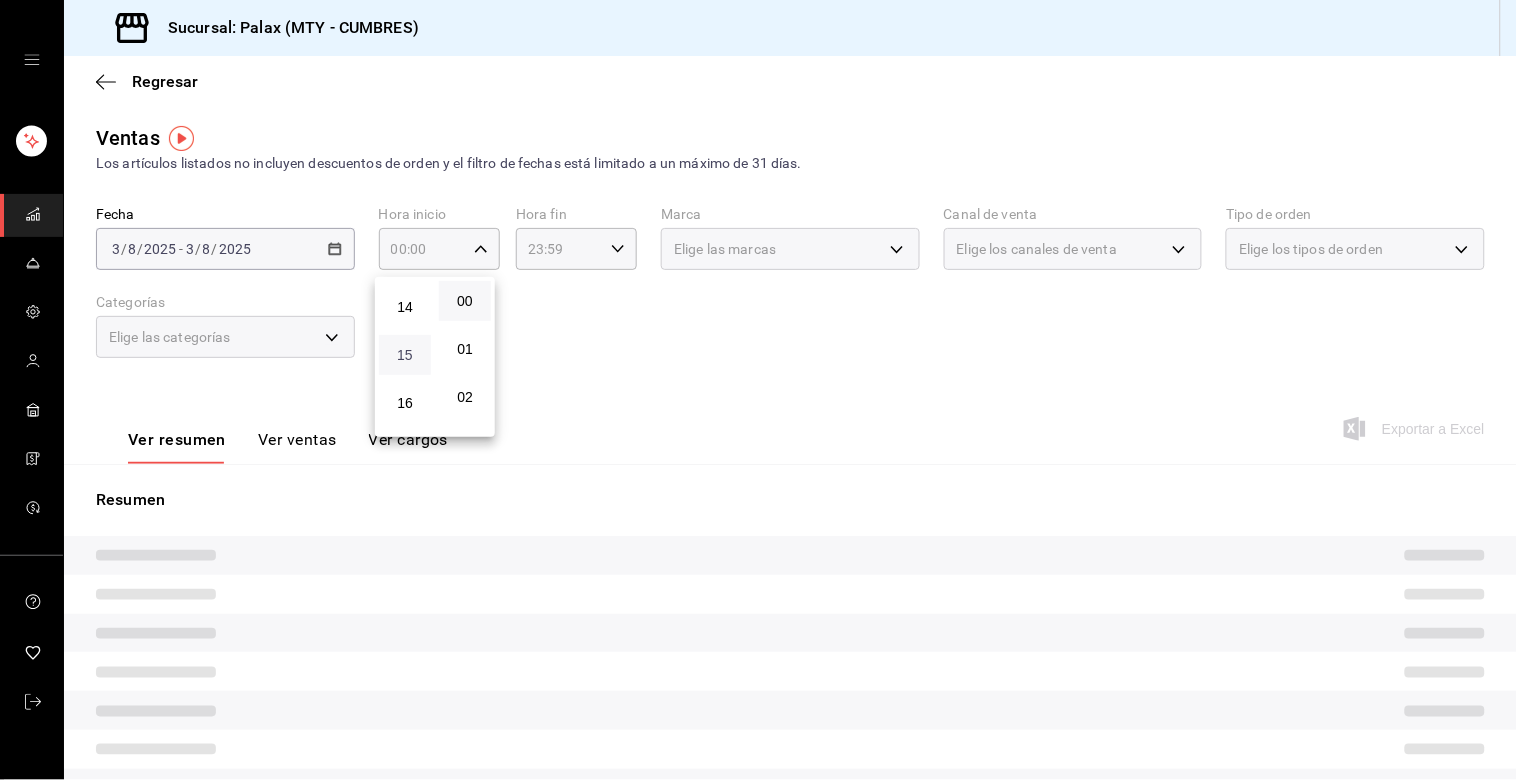 click on "15" at bounding box center (405, 355) 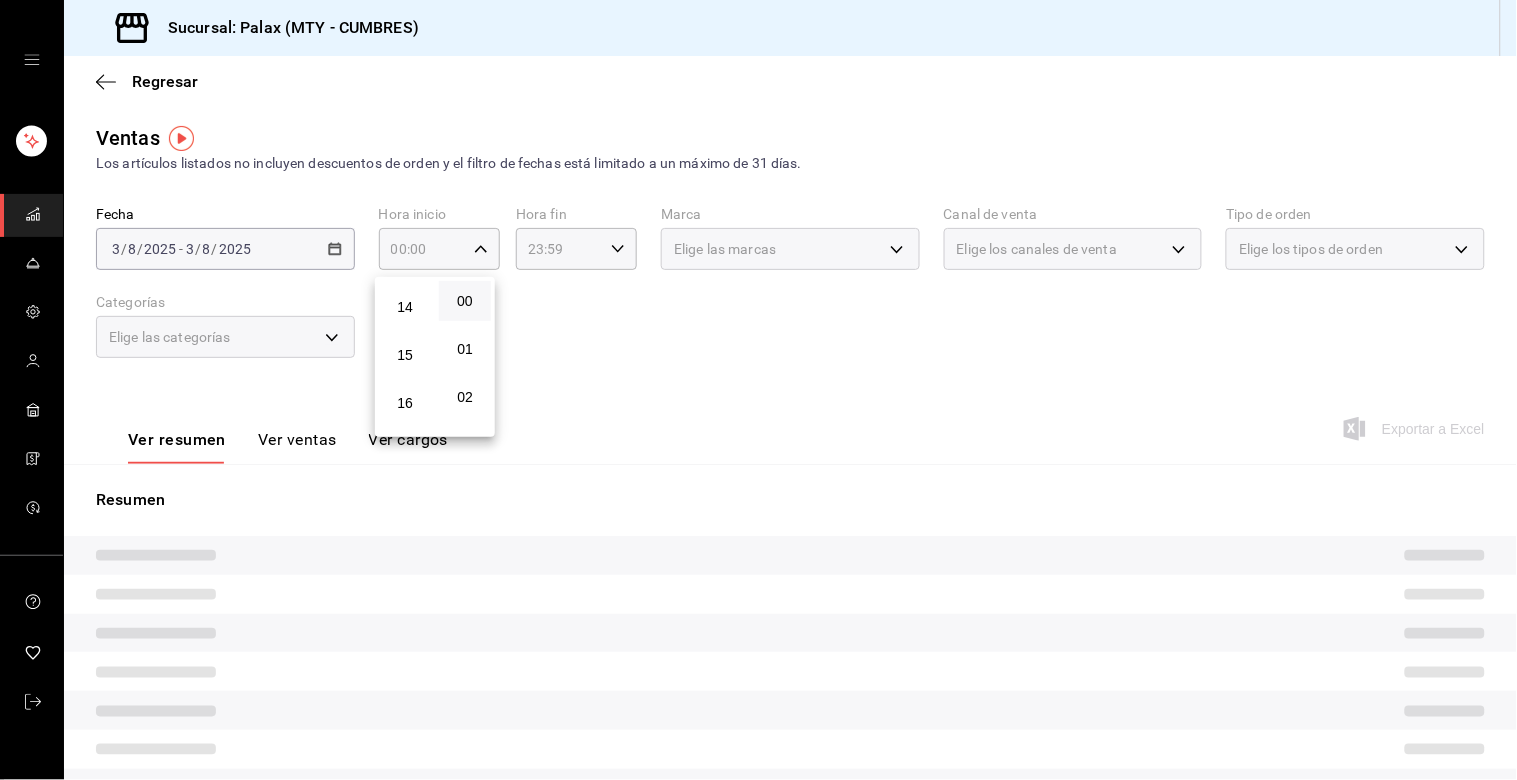 type on "15:00" 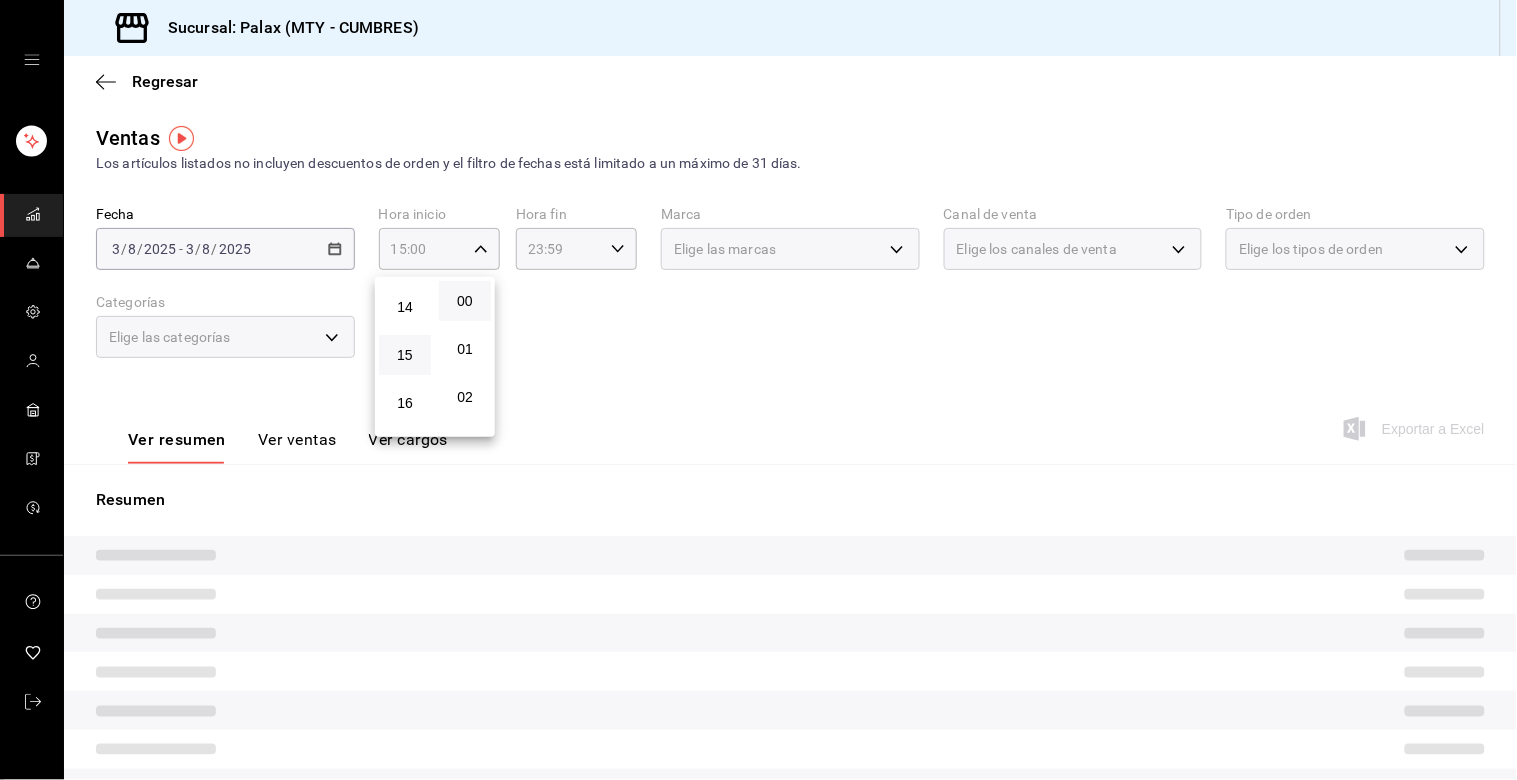 click at bounding box center (758, 390) 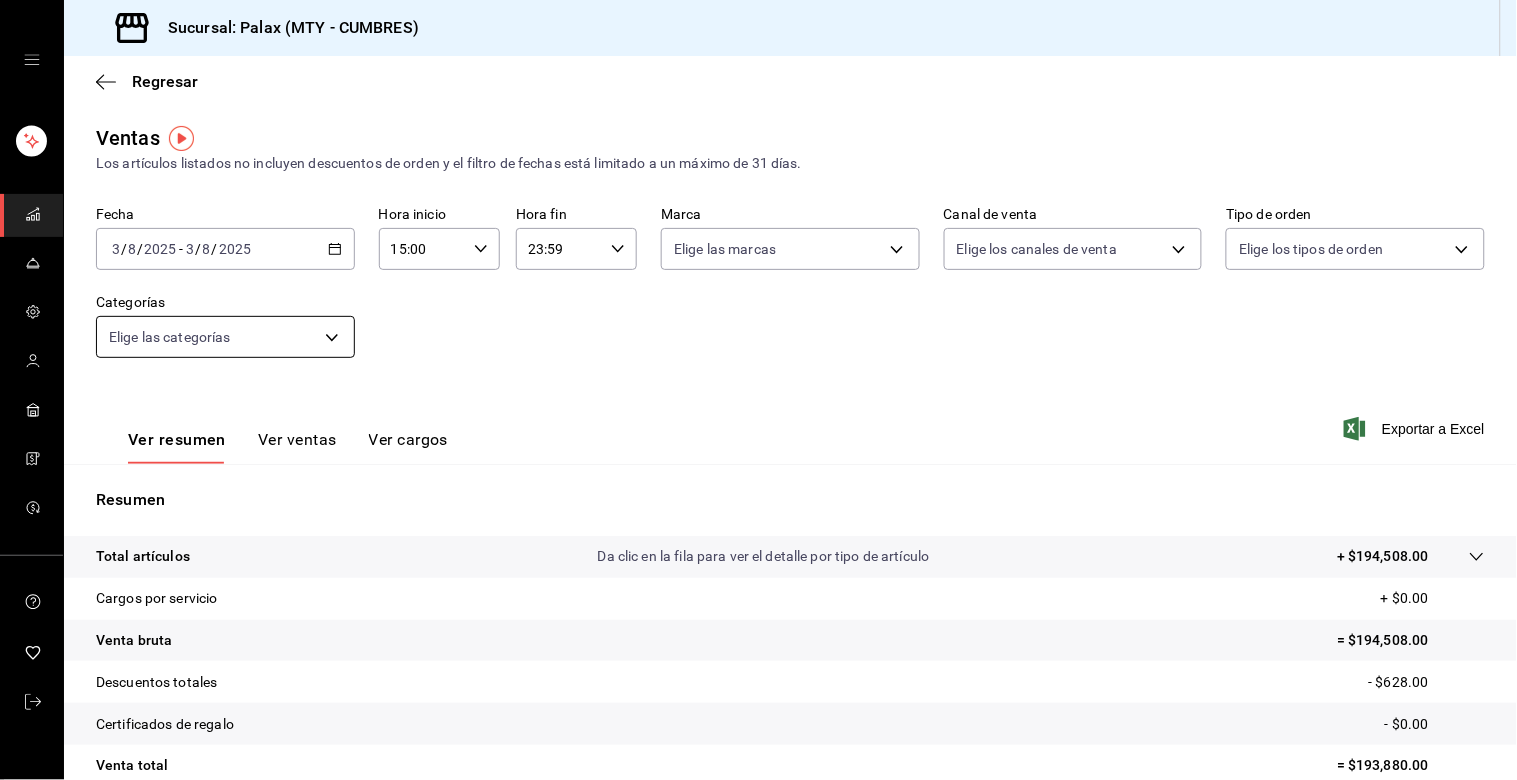 click on "Sucursal: Palax (MTY - CUMBRES) Regresar Ventas Los artículos listados no incluyen descuentos de orden y el filtro de fechas está limitado a un máximo de 31 días. Fecha [DATE] [DATE] - [DATE] [DATE] Hora inicio [TIME] Hora inicio Hora fin [TIME] Hora fin Marca Elige las marcas Canal de venta Elige los canales de venta Tipo de orden Elige los tipos de orden Categorías Elige las categorías Ver resumen Ver ventas Ver cargos Exportar a Excel Resumen Total artículos Da clic en la fila para ver el detalle por tipo de artículo + $194,508.00 Cargos por servicio + $0.00 Venta bruta = $194,508.00 Descuentos totales - $628.00 Certificados de regalo - $0.00 Venta total = $193,880.00 Impuestos - $26,742.07 Venta neta = $167,137.93 GANA 1 MES GRATIS EN TU SUSCRIPCIÓN AQUÍ Ver video tutorial Ir a video Ver video tutorial Ir a video Visitar centro de ayuda [PHONE] [EMAIL] Visitar centro de ayuda [PHONE] [EMAIL]" at bounding box center [758, 390] 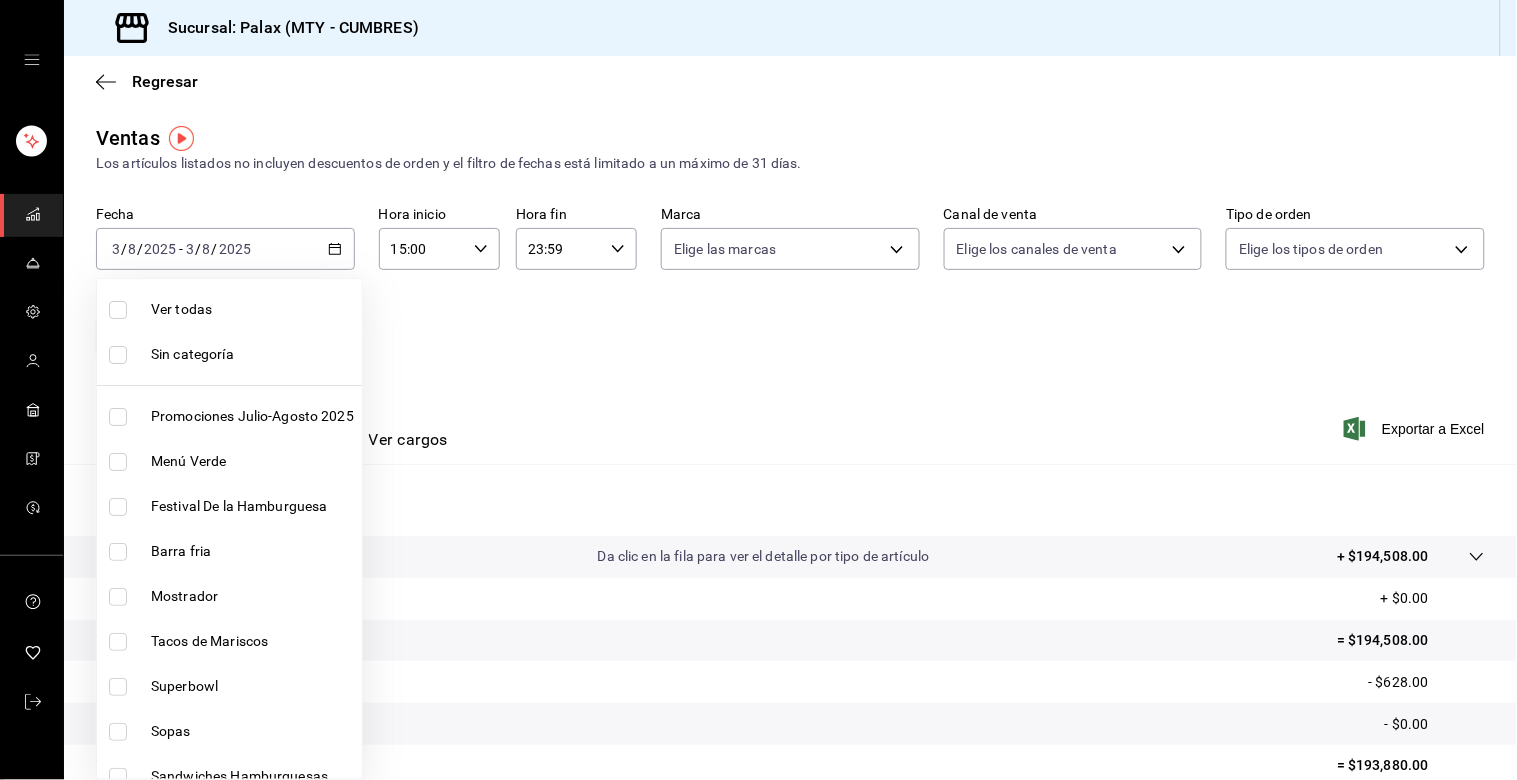 click on "Mostrador" at bounding box center [229, 596] 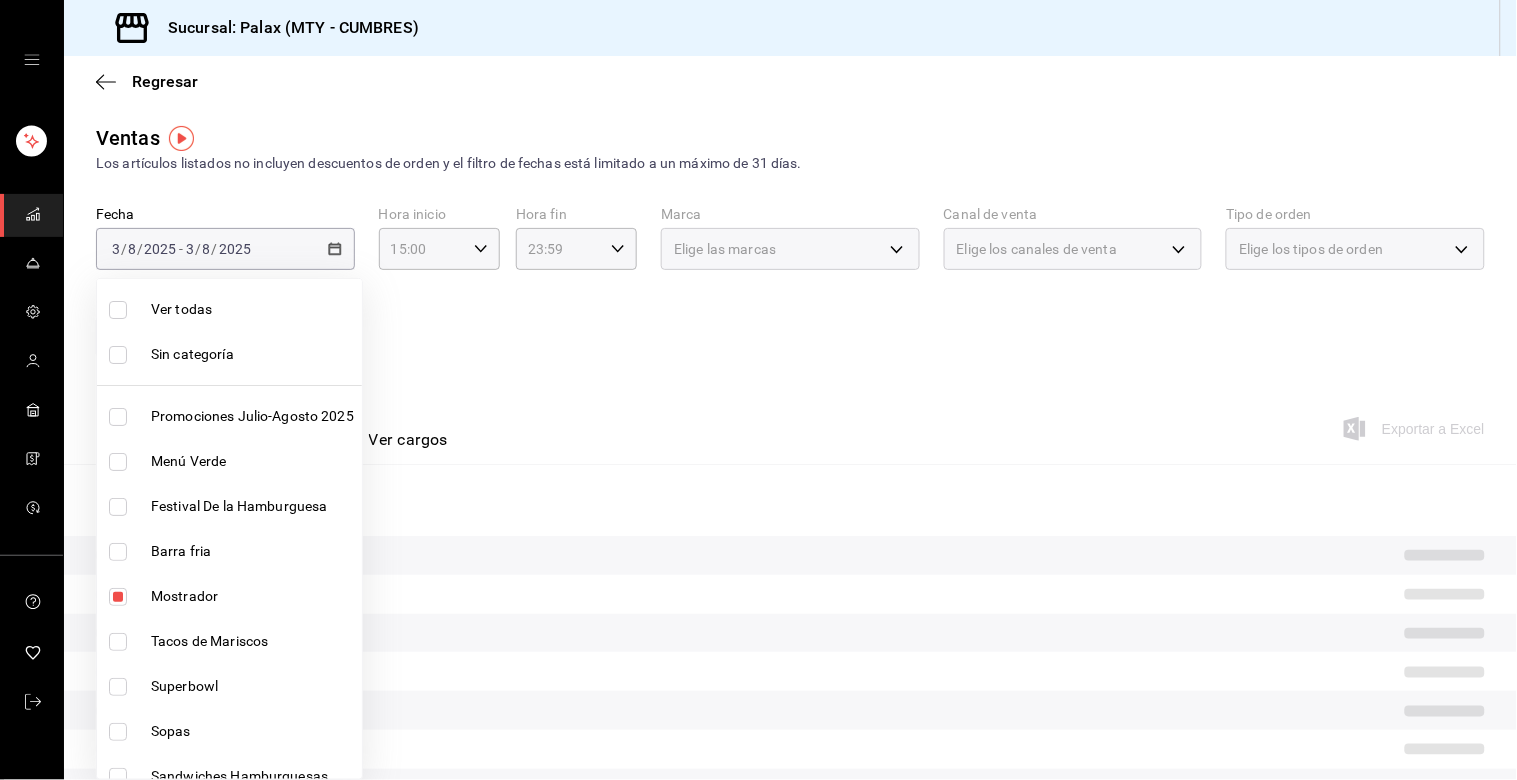 click at bounding box center (758, 390) 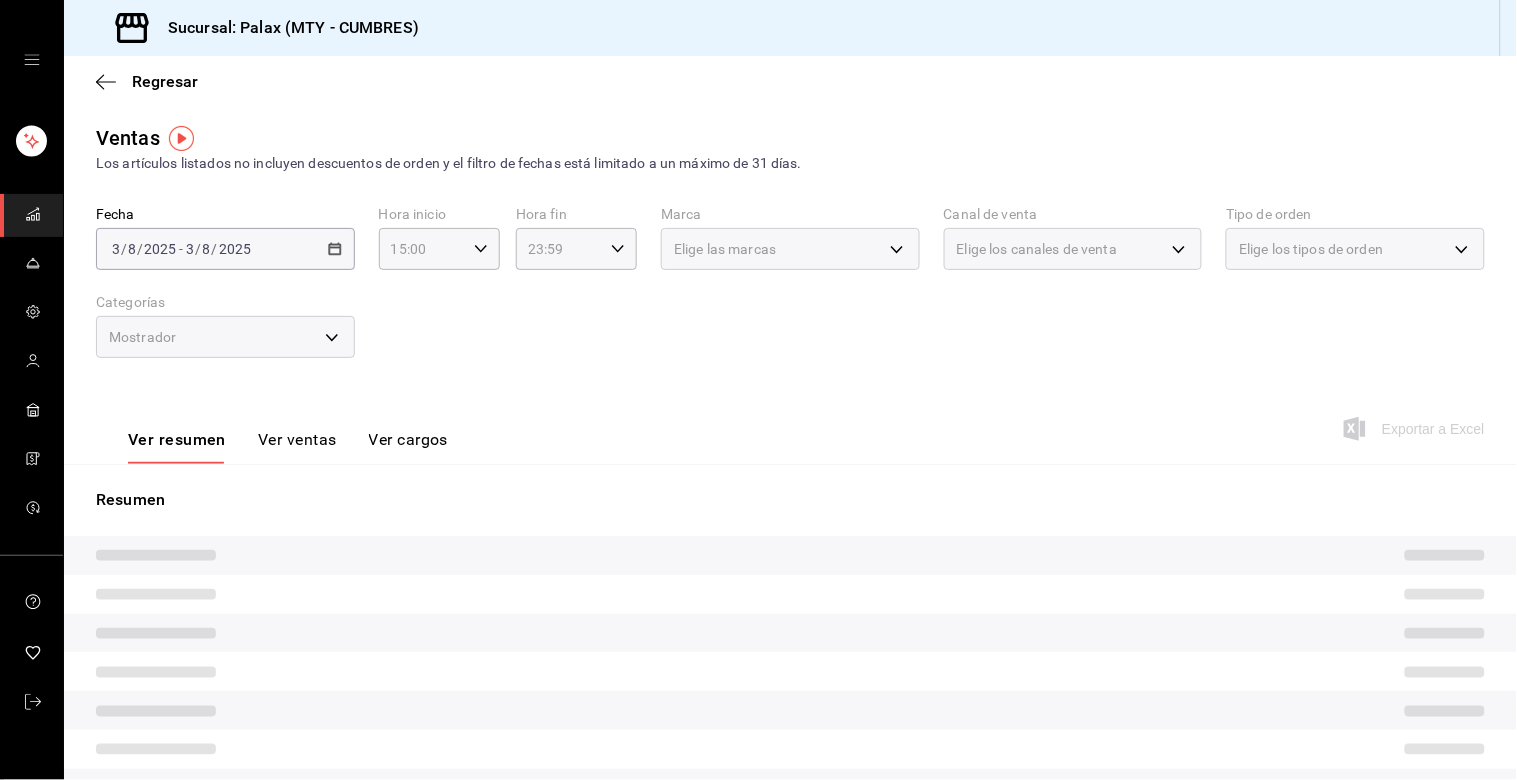 drag, startPoint x: 294, startPoint y: 461, endPoint x: 295, endPoint y: 473, distance: 12.0415945 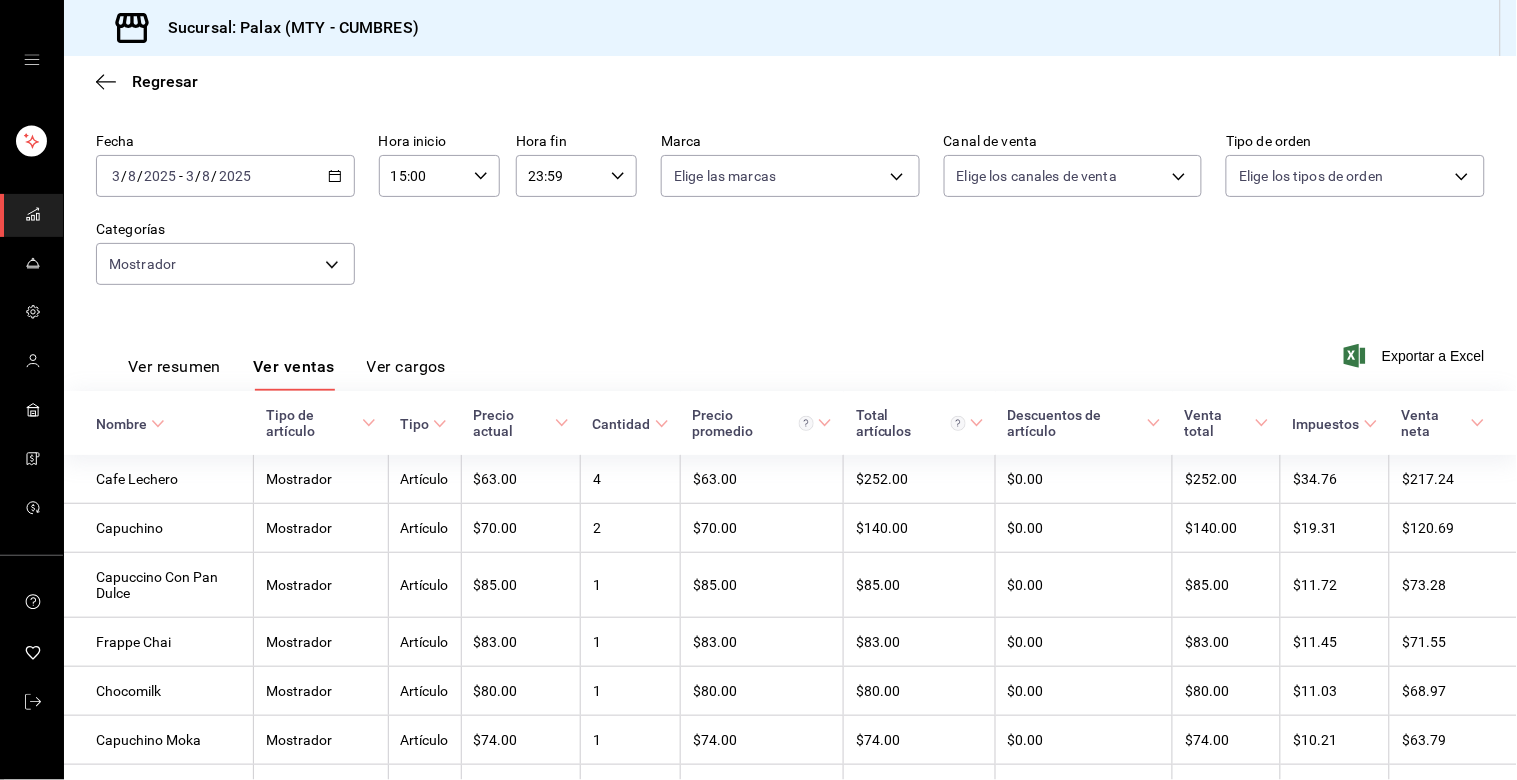 scroll, scrollTop: 186, scrollLeft: 0, axis: vertical 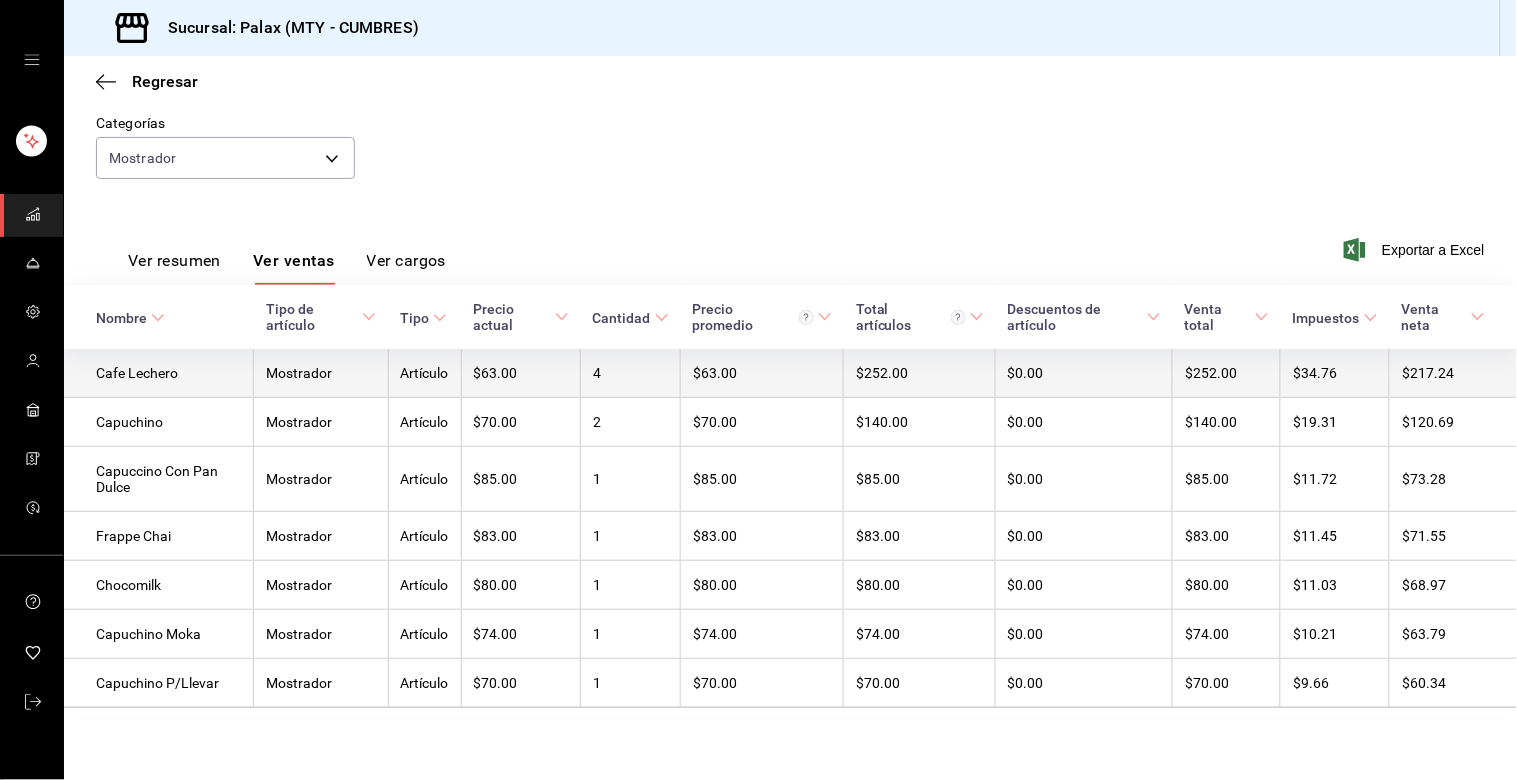 type 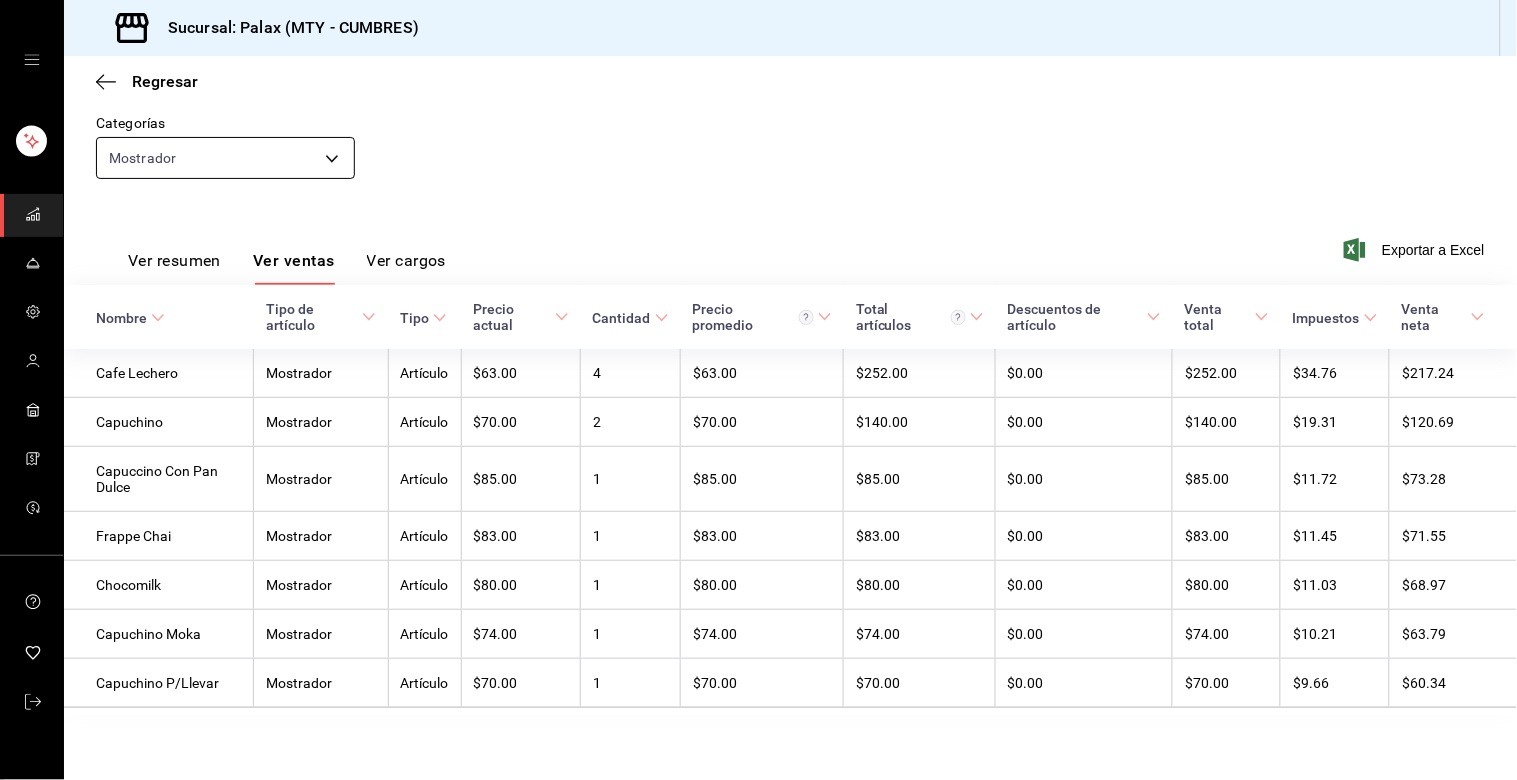 drag, startPoint x: 255, startPoint y: 131, endPoint x: 202, endPoint y: 175, distance: 68.88396 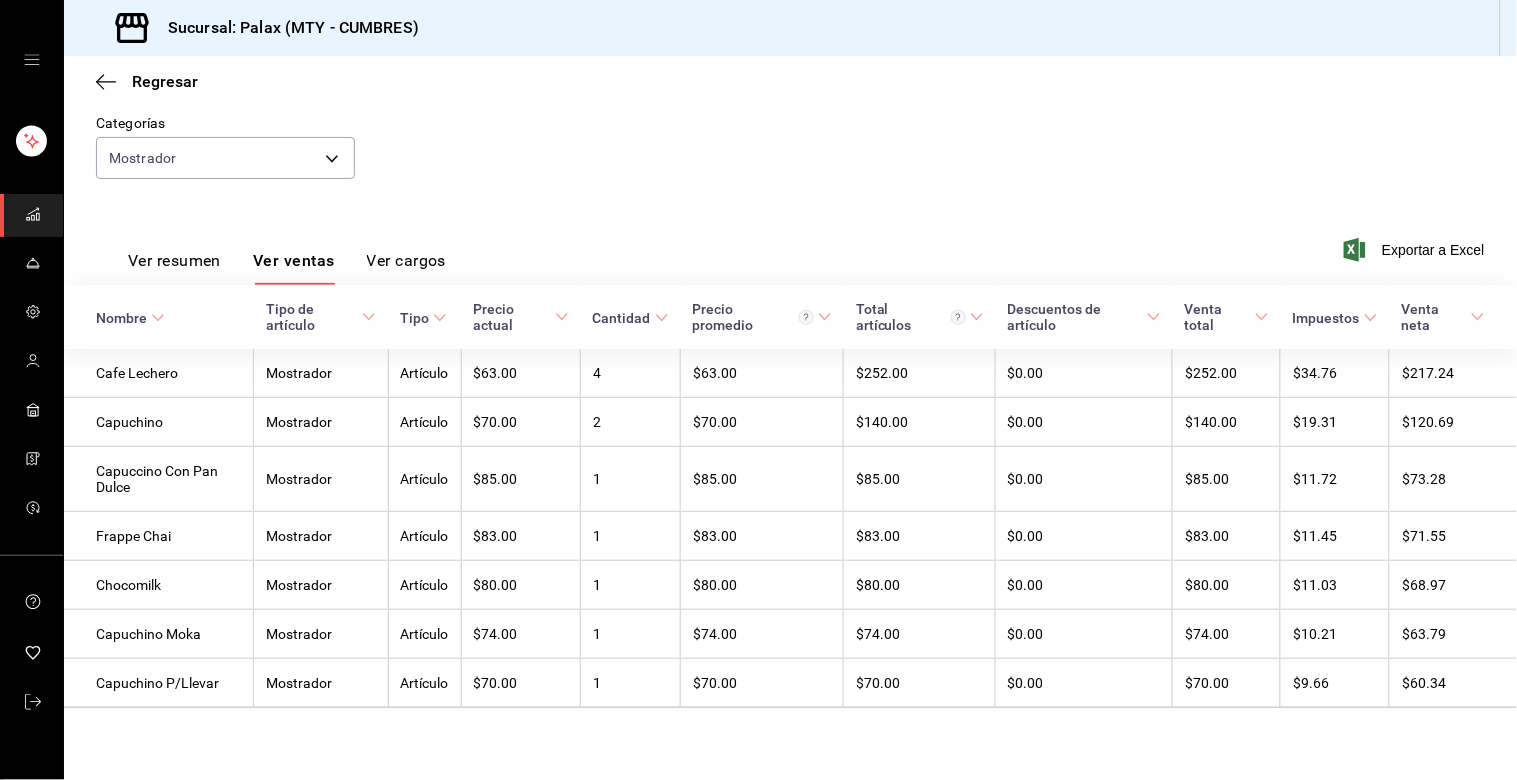 click on "Mostrador f2dae4ce-bbab-4ca5-92d1-59dc07dbf672" at bounding box center [225, 154] 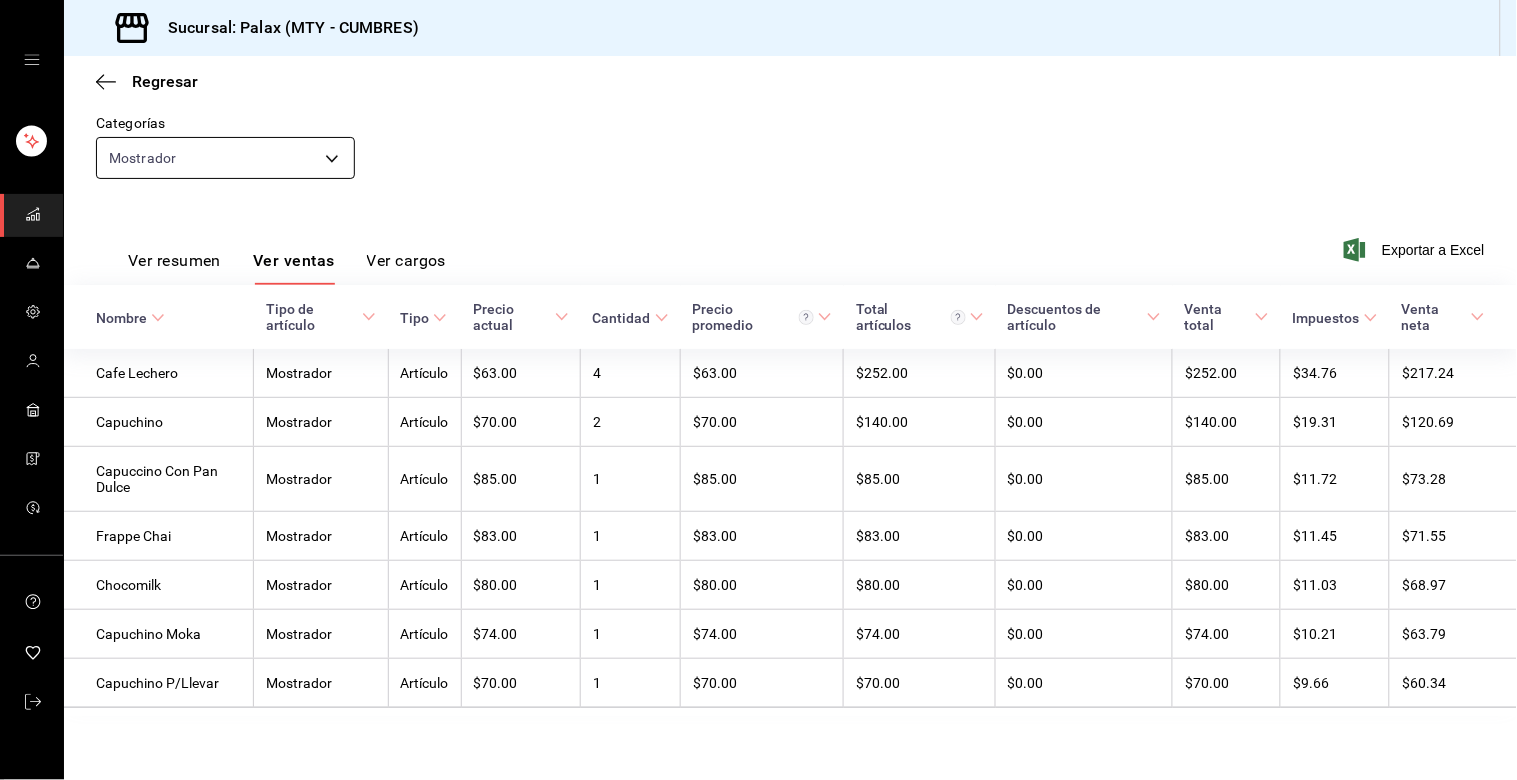 click on "Sucursal: Palax (MTY - CUMBRES) Regresar Ventas Los artículos listados no incluyen descuentos de orden y el filtro de fechas está limitado a un máximo de 31 días. Fecha [DATE] [DATE] - [DATE] [DATE] Hora inicio [TIME] Hora inicio Hora fin [TIME] Hora fin Marca Elige las marcas Canal de venta Elige los canales de venta Tipo de orden Elige los tipos de orden Categorías Mostrador   Ver resumen Ver ventas Ver cargos Exportar a Excel Nombre Tipo de artículo Tipo Precio actual Cantidad Precio promedio   Total artículos   Descuentos de artículo Venta total Impuestos Venta neta Cafe Lechero Mostrador Artículo $63.00 4 $63.00 $252.00 $0.00 $252.00 $34.76 $217.24 Capuchino Mostrador Artículo $70.00 2 $70.00 $140.00 $0.00 $140.00 $19.31 $120.69 Capuccino Con Pan Dulce Mostrador Artículo $85.00 1 $85.00 $85.00 $0.00 $85.00 $11.72 $73.28 Frappe Chai Mostrador Artículo $83.00 1 $83.00 $83.00 $0.00 $83.00 $11.45 $71.55 Chocomilk Mostrador Artículo $80.00 1 1" at bounding box center (758, 390) 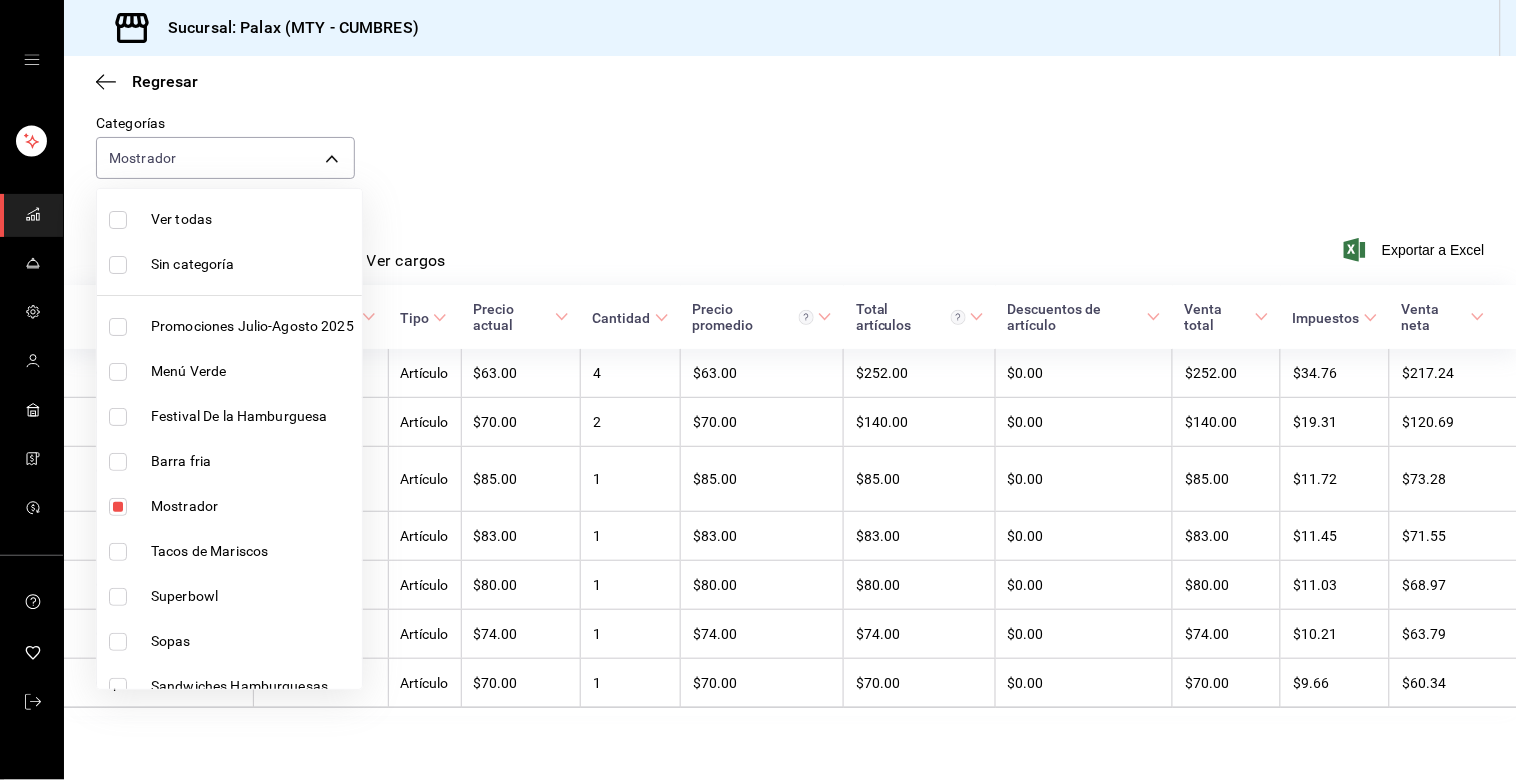 drag, startPoint x: 118, startPoint y: 498, endPoint x: 100, endPoint y: 525, distance: 32.449963 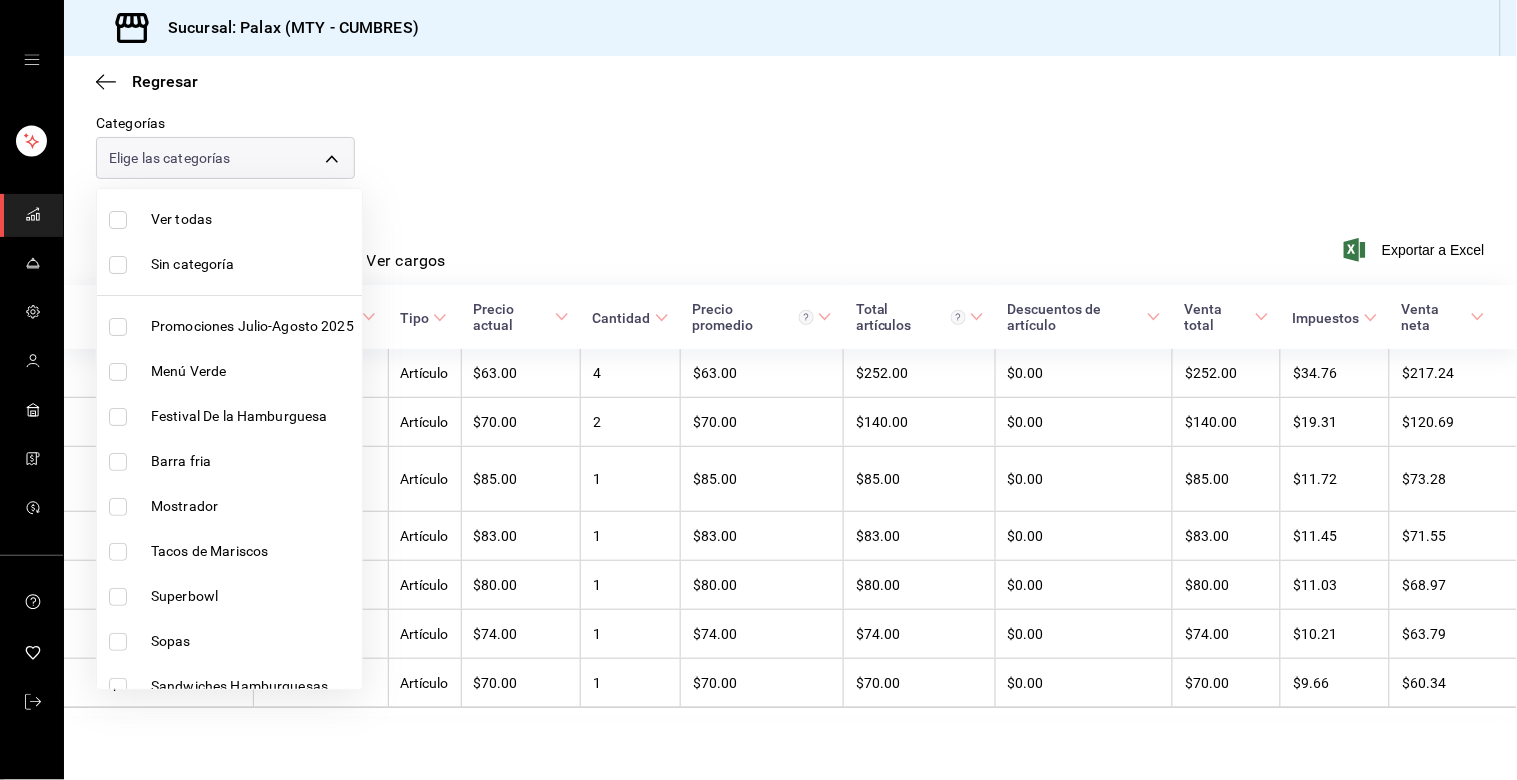scroll, scrollTop: 0, scrollLeft: 0, axis: both 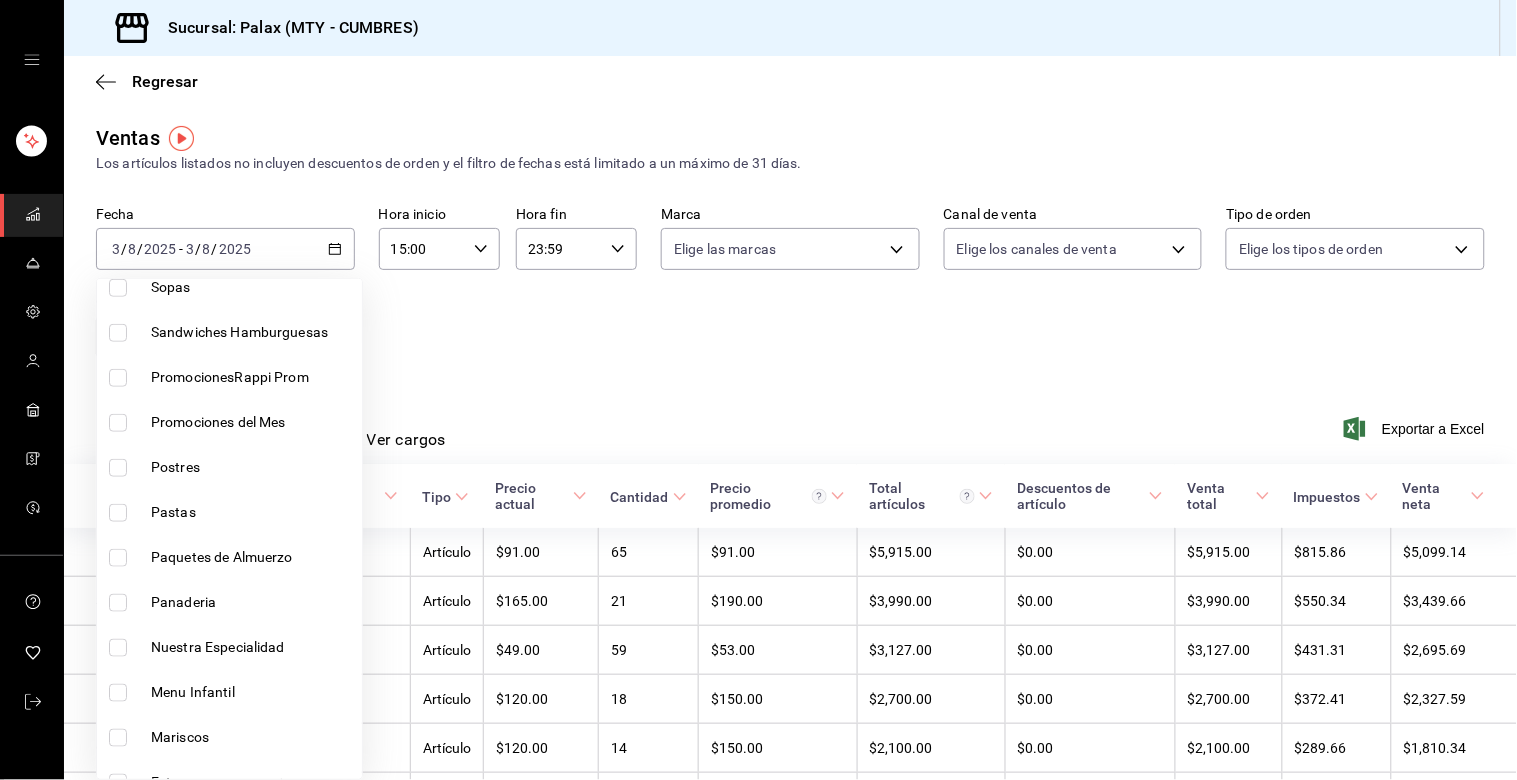 click at bounding box center [118, 468] 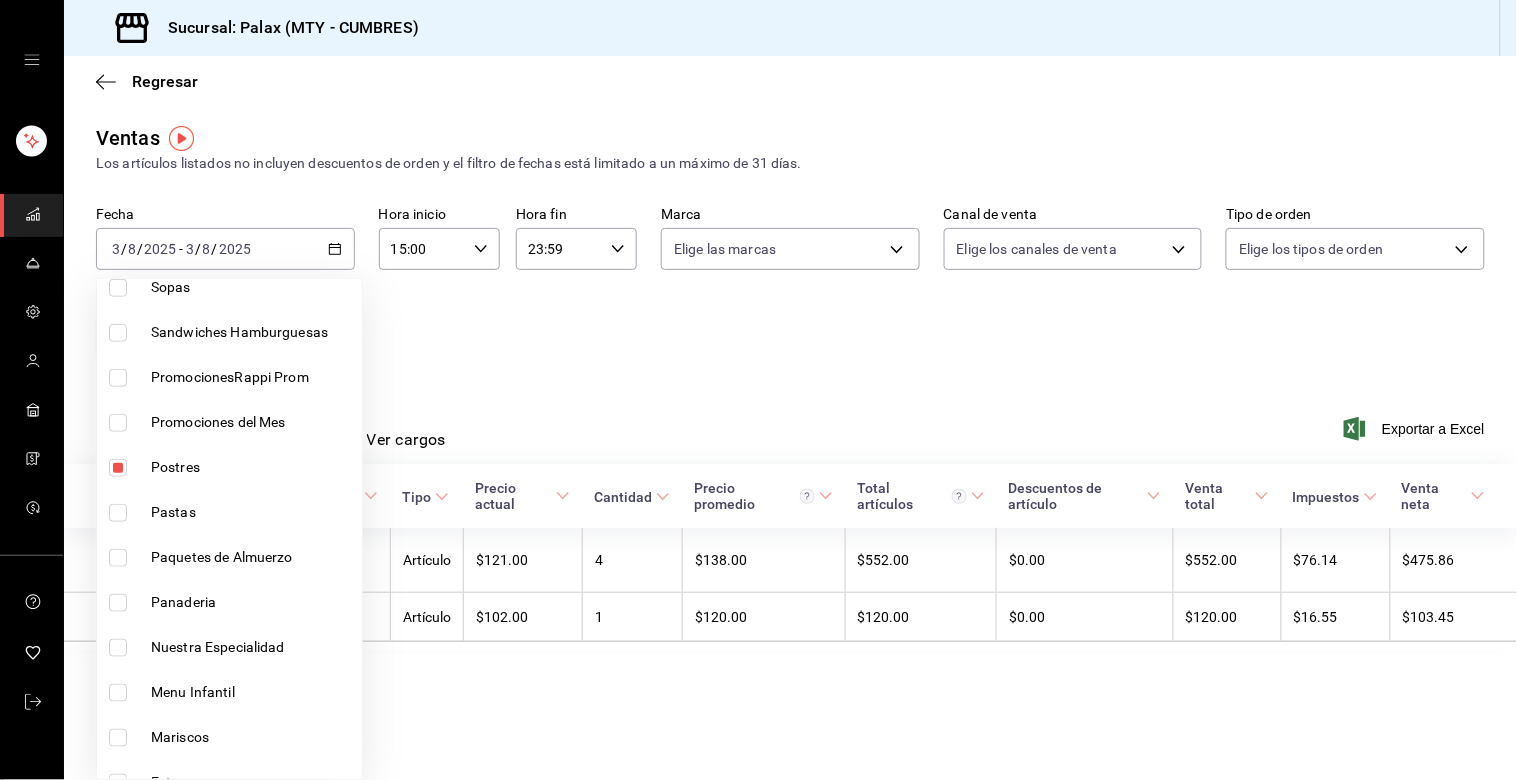 click on "Panaderia" at bounding box center (229, 602) 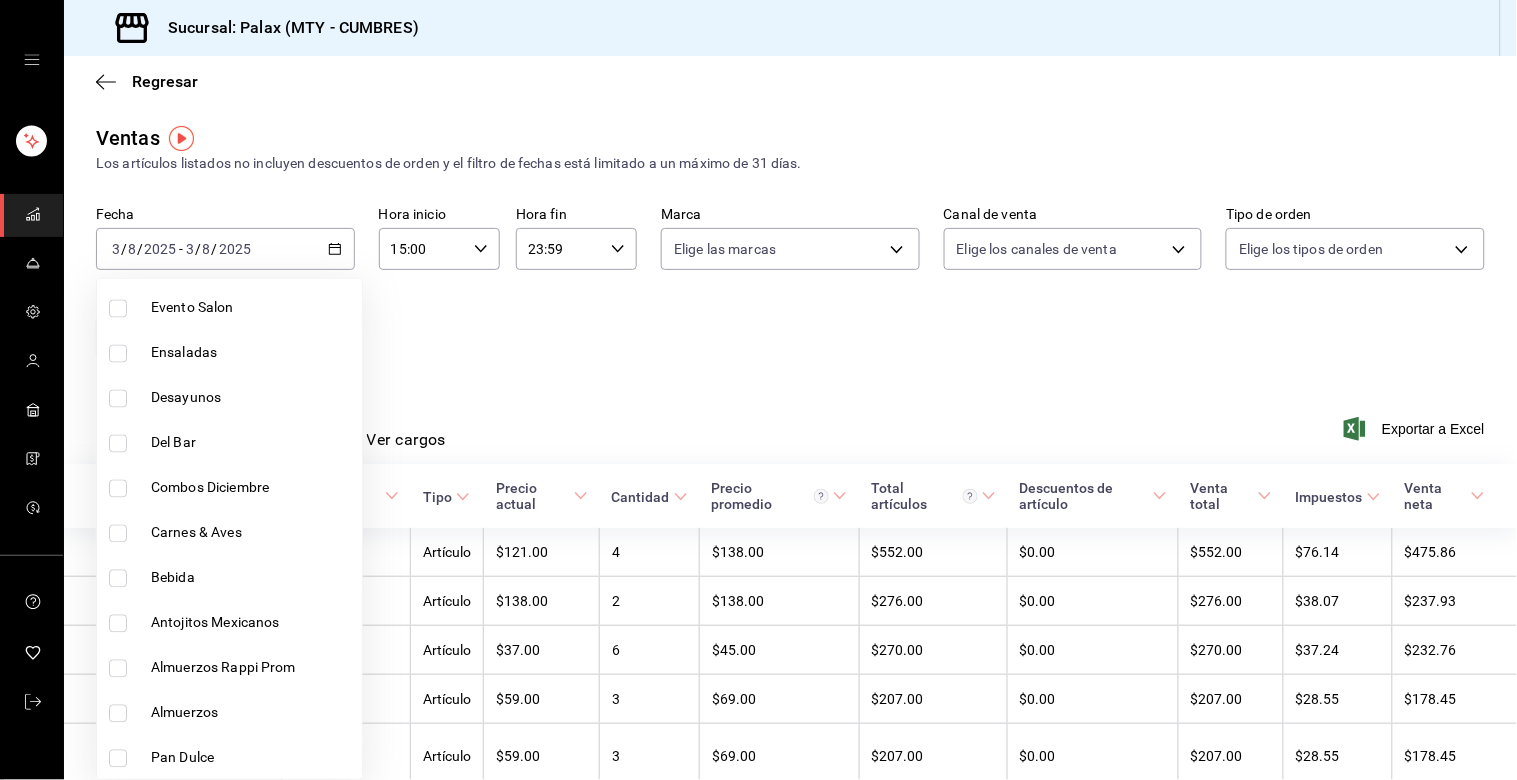 scroll, scrollTop: 1000, scrollLeft: 0, axis: vertical 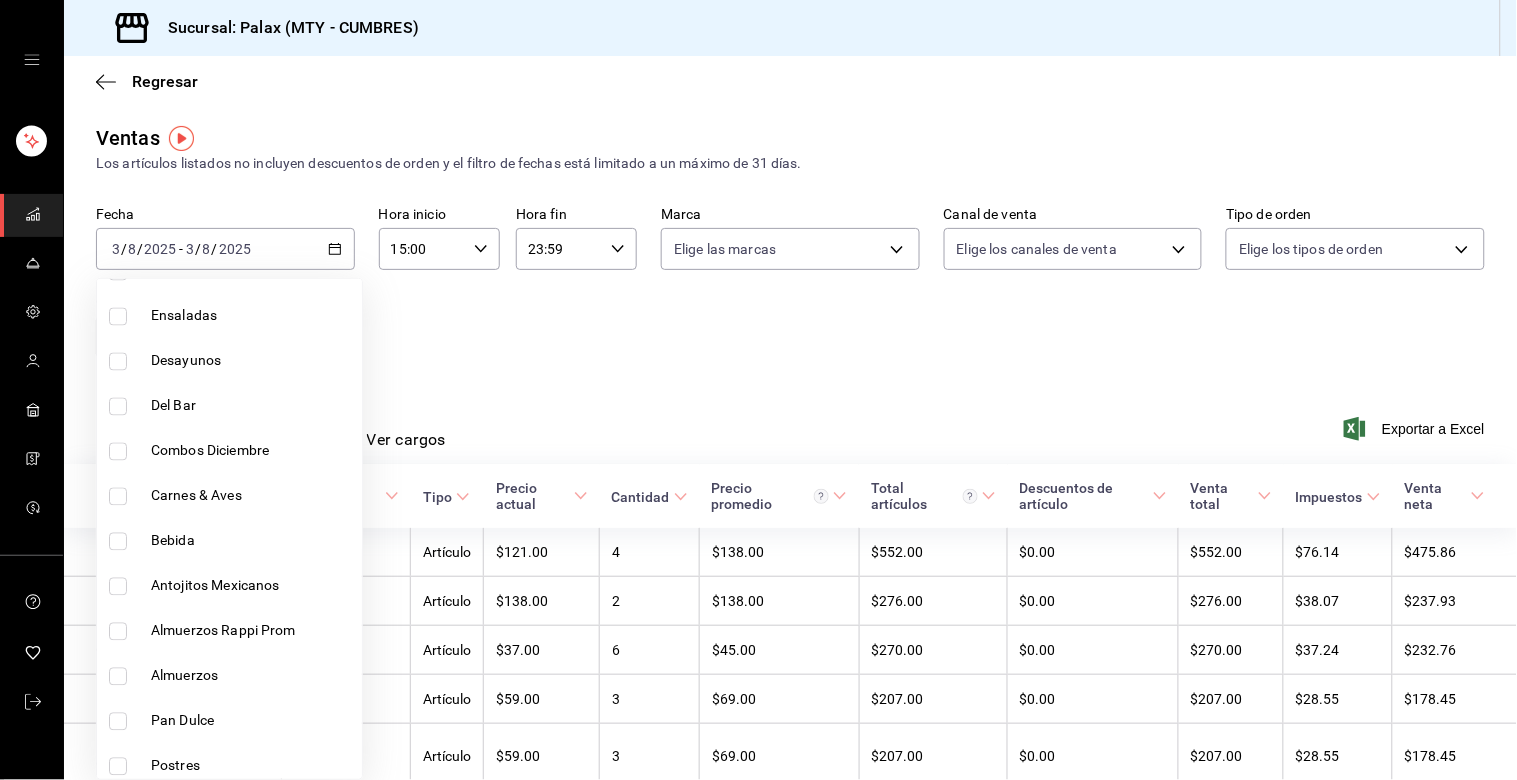 click at bounding box center [758, 390] 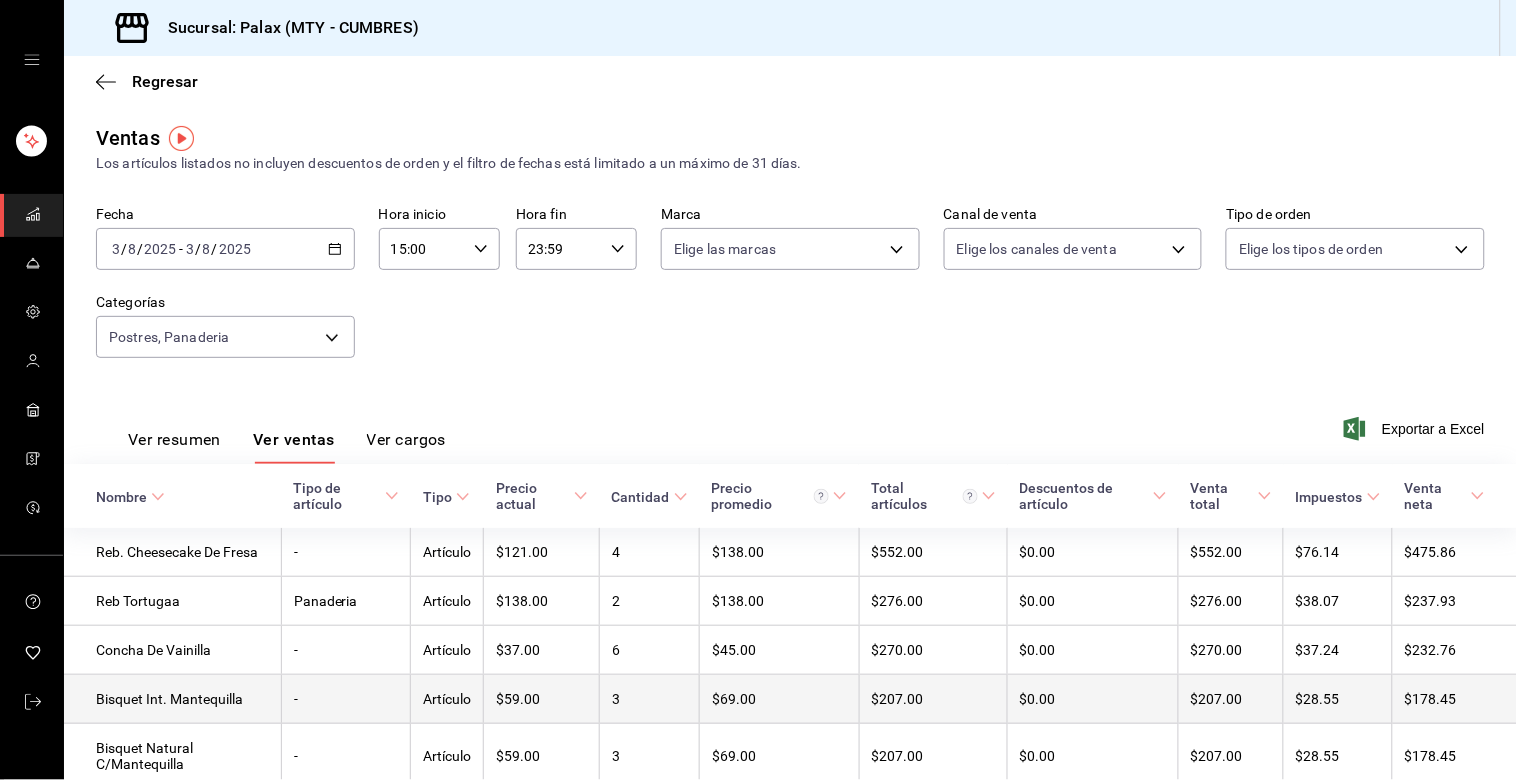 click on "Bisquet Int. Mantequilla" at bounding box center (172, 699) 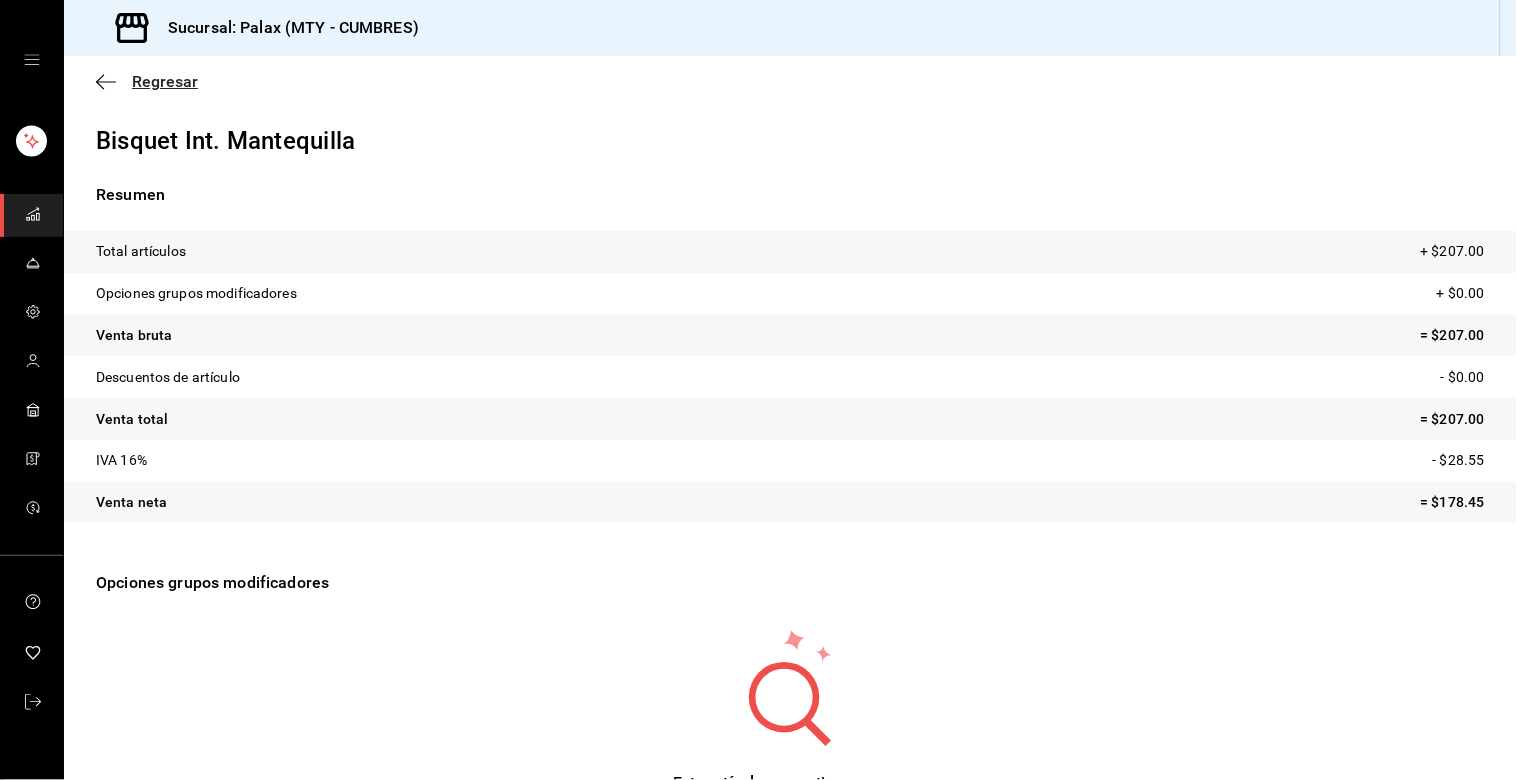 click 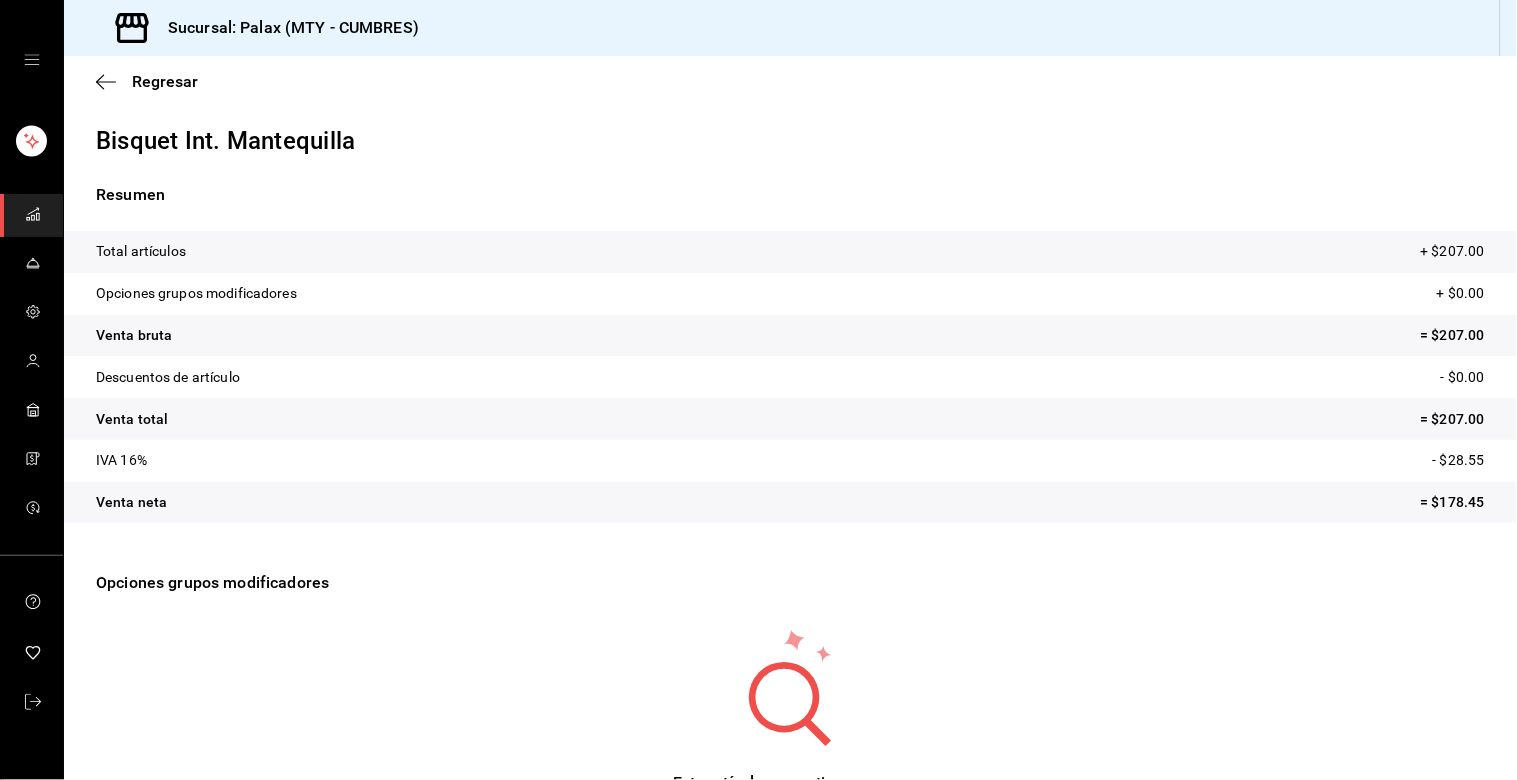 drag, startPoint x: 87, startPoint y: 104, endPoint x: 43, endPoint y: 148, distance: 62.225395 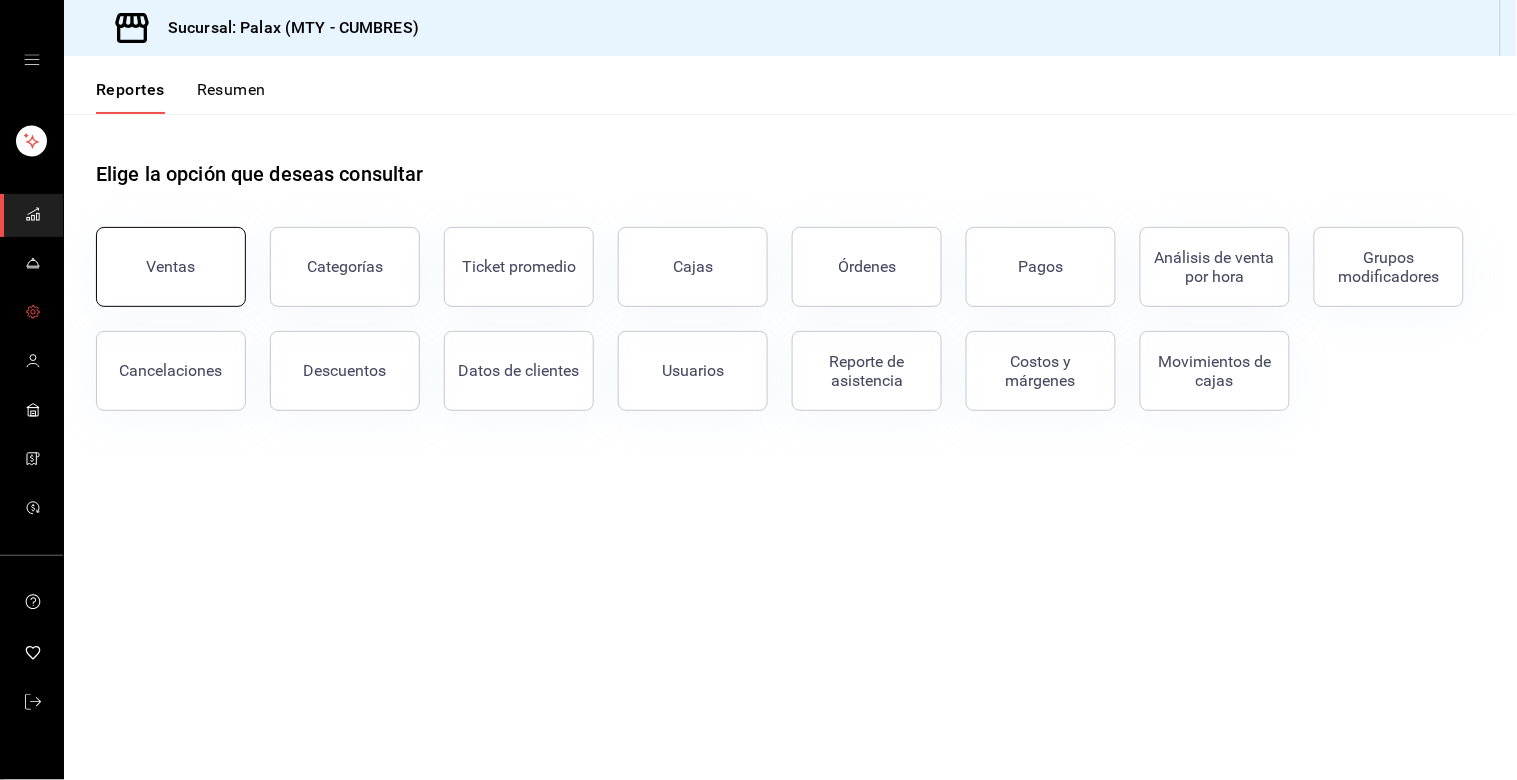 click on "Ventas" at bounding box center [171, 267] 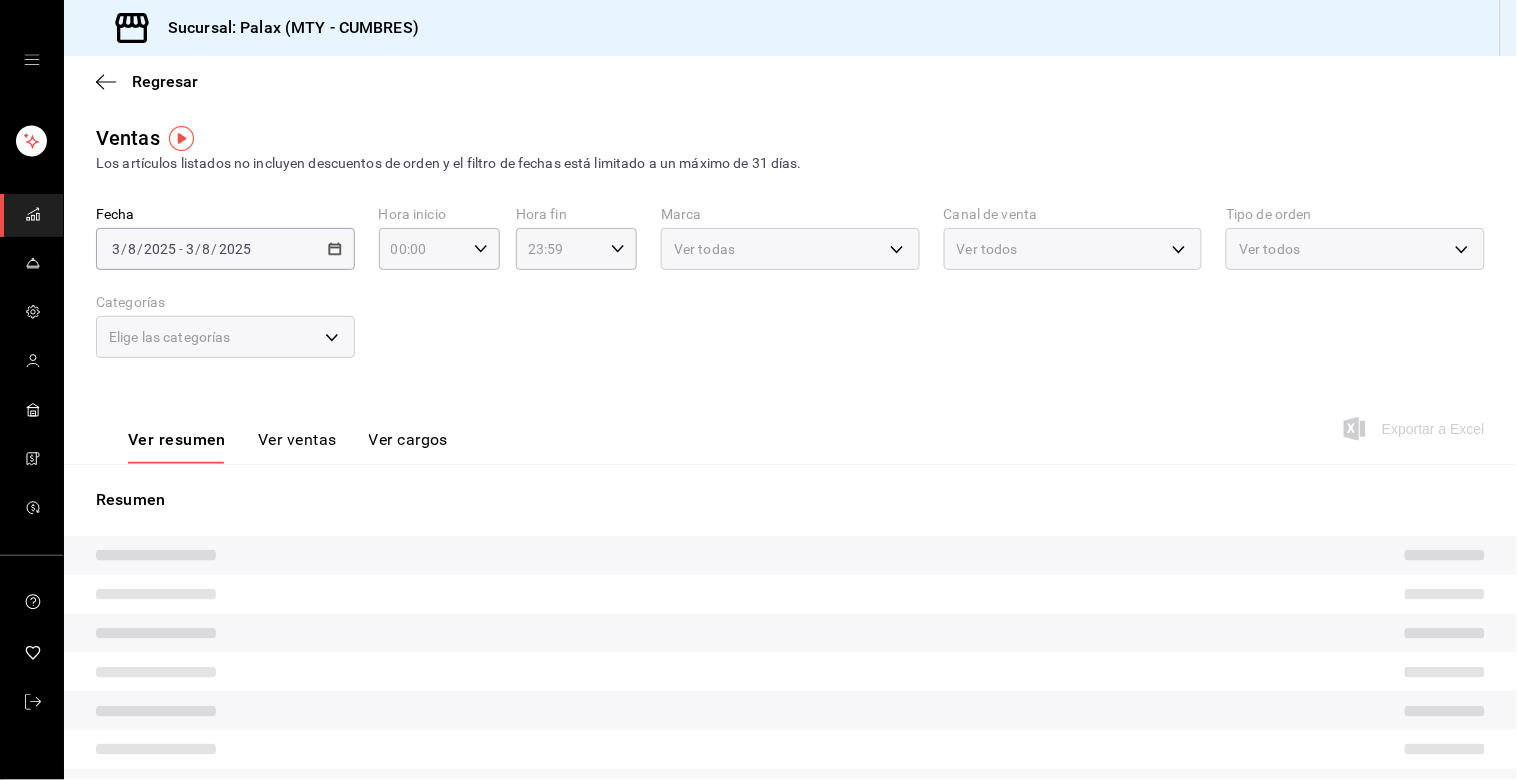 type on "15:00" 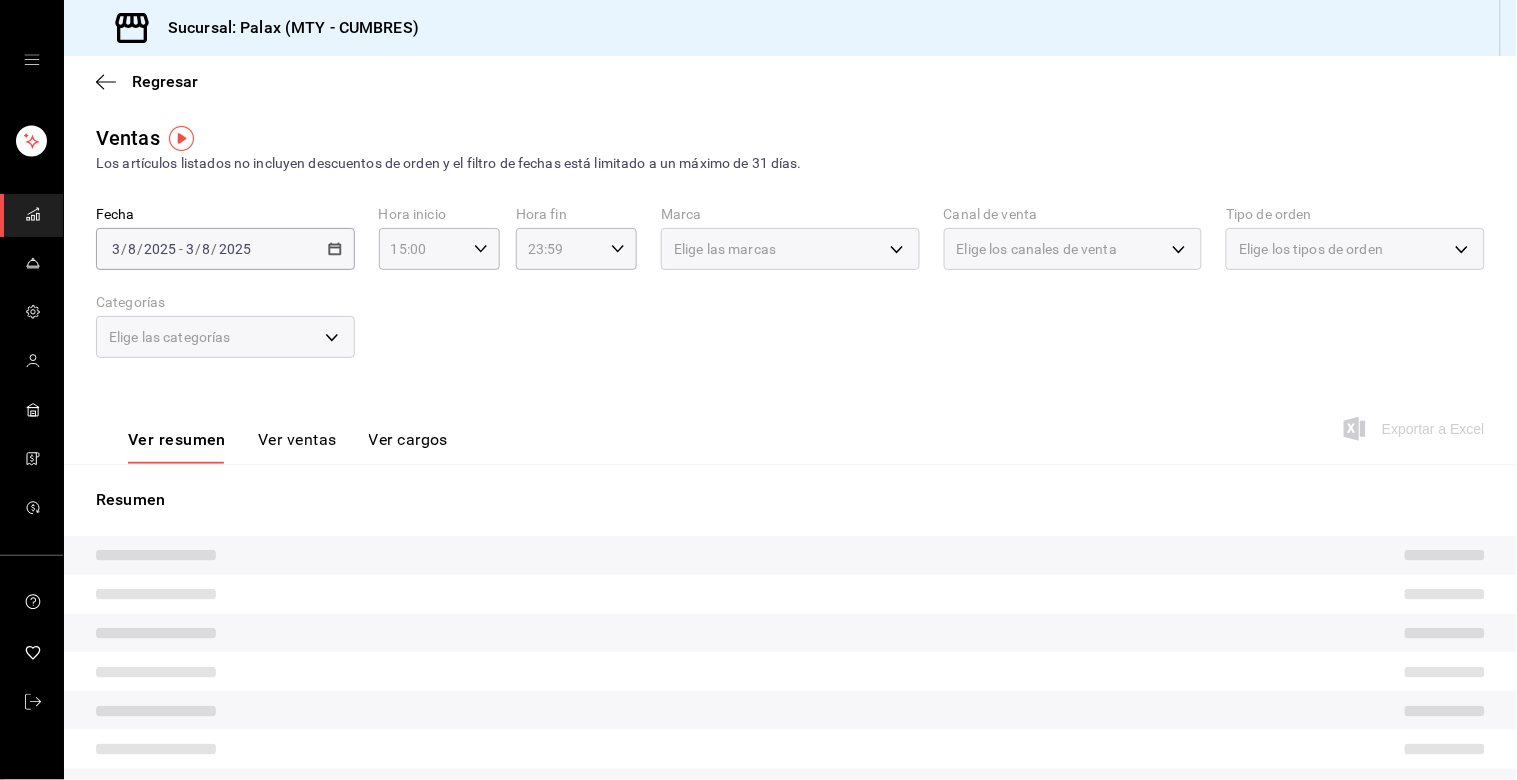 click on "Elige las categorías" at bounding box center [225, 337] 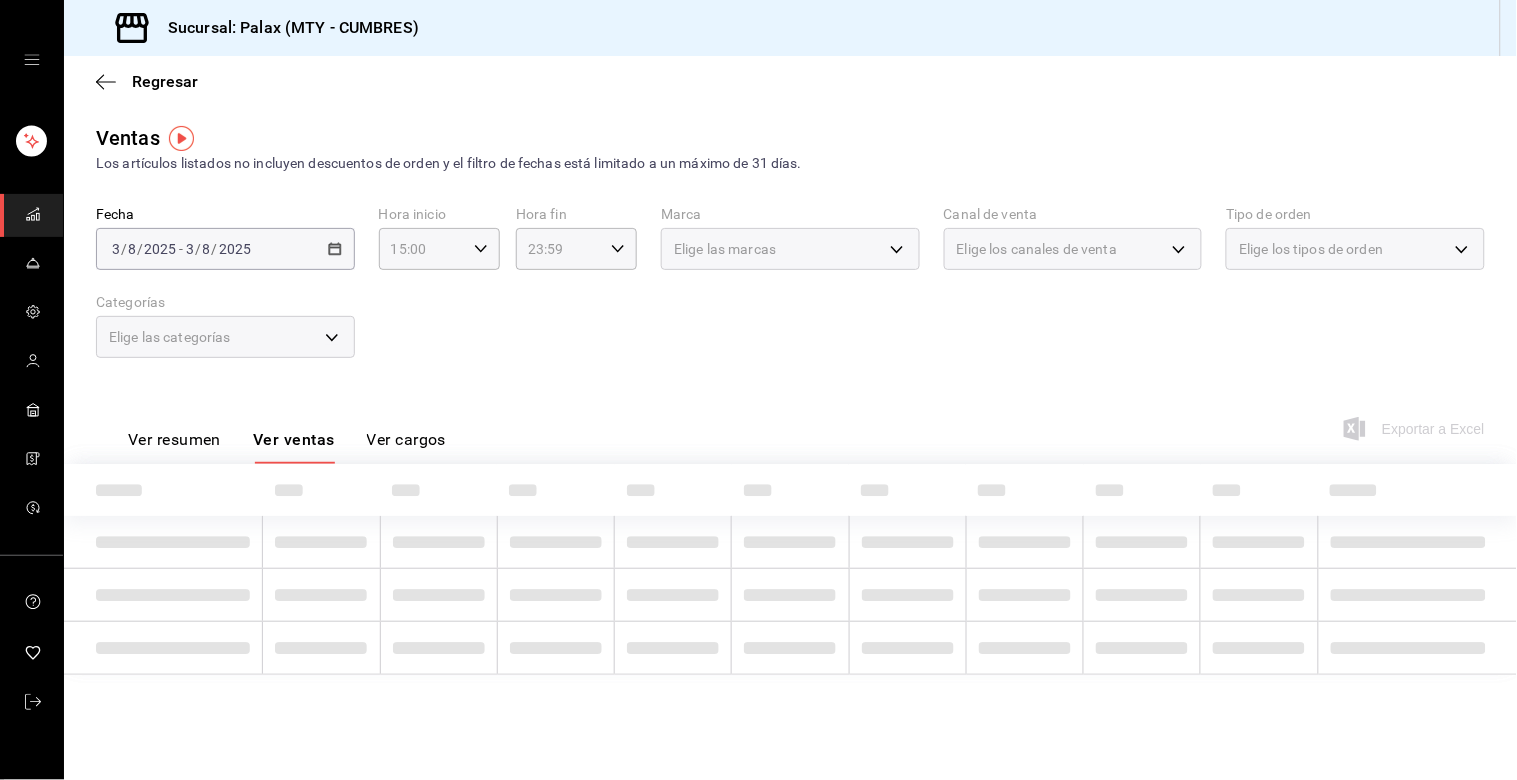 click on "Elige las categorías" at bounding box center (225, 337) 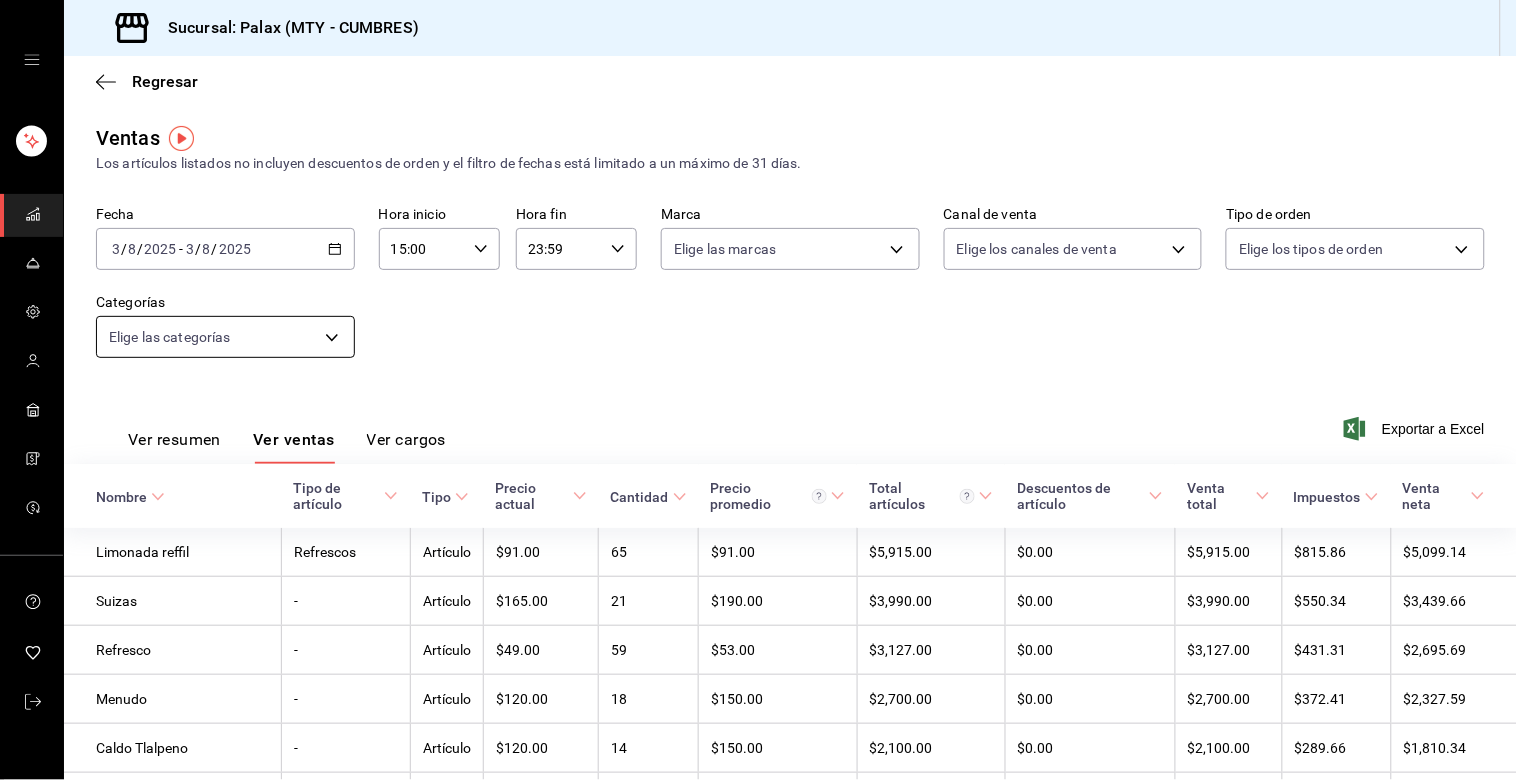 click on "Sucursal: Palax (MTY - CUMBRES) Regresar Ventas Los artículos listados no incluyen descuentos de orden y el filtro de fechas está limitado a un máximo de 31 días. Fecha [DATE] [DATE] - [DATE] [DATE] Hora inicio [TIME] Hora inicio Hora fin [TIME] Hora fin Marca Elige las marcas Canal de venta Elige los canales de venta Tipo de orden Elige los tipos de orden Categorías Elige las categorías Ver resumen Ver ventas Ver cargos Exportar a Excel Nombre Tipo de artículo Tipo Precio actual Cantidad Precio promedio   Total artículos   Descuentos de artículo Venta total Impuestos Venta neta Limonadareffil Refrescos Artículo $91.00 65 $91.00 $5,915.00 $0.00 $5,915.00 $815.86 $5,099.14 Suizas - Artículo $165.00 21 $190.00 $3,990.00 $0.00 $3,990.00 $550.34 $3,439.66 Refresco - Artículo $49.00 59 $53.00 $3,127.00 $0.00 $3,127.00 $431.31 $2,695.69 Menudo - Artículo $120.00 18 $150.00 $2,700.00 $0.00 $2,700.00 $372.41 $2,327.59 Caldo Tlalpeno - Artículo $120.00 14 $150.00 $2,100.00 $0.00 - 8 -" at bounding box center (758, 390) 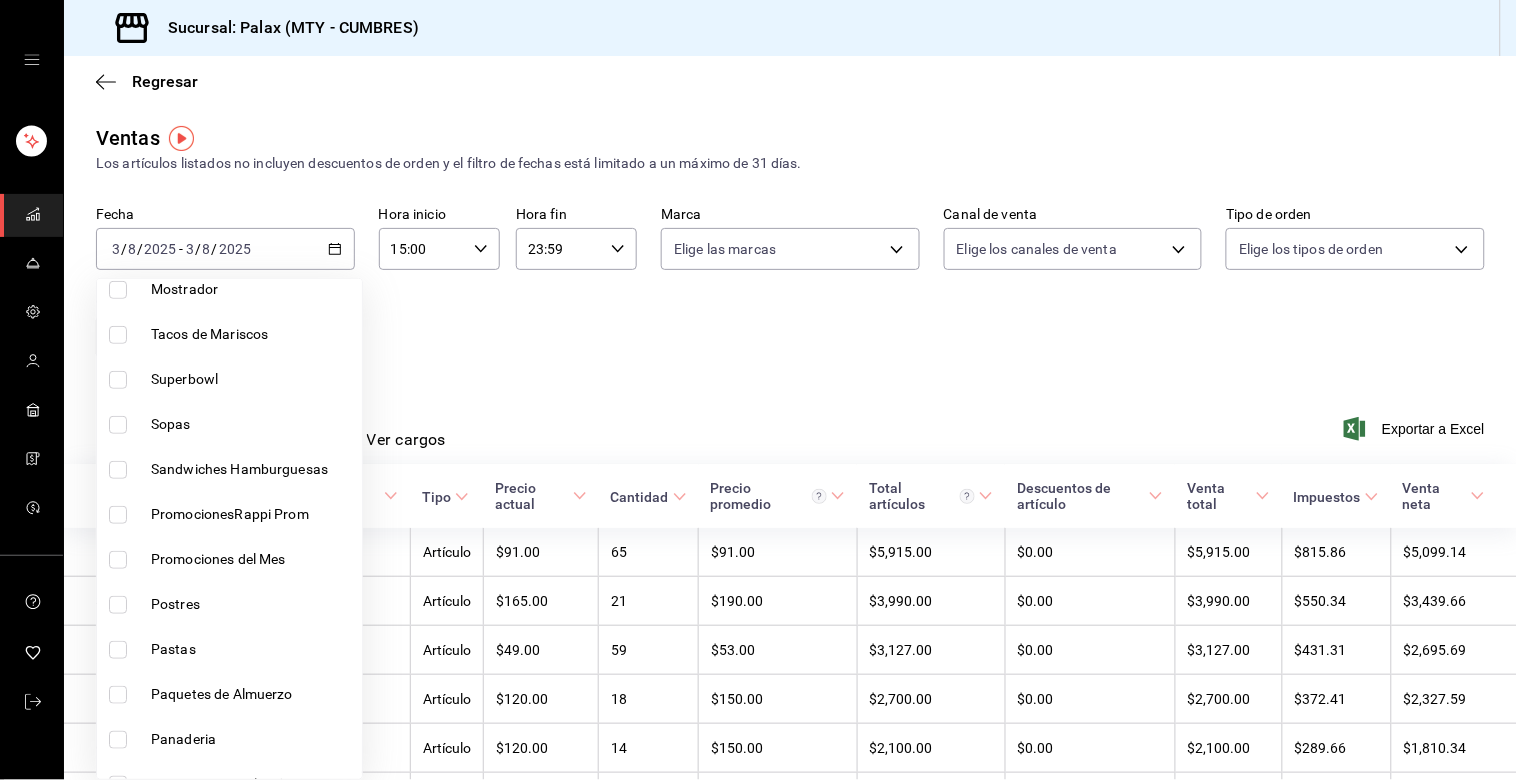 scroll, scrollTop: 333, scrollLeft: 0, axis: vertical 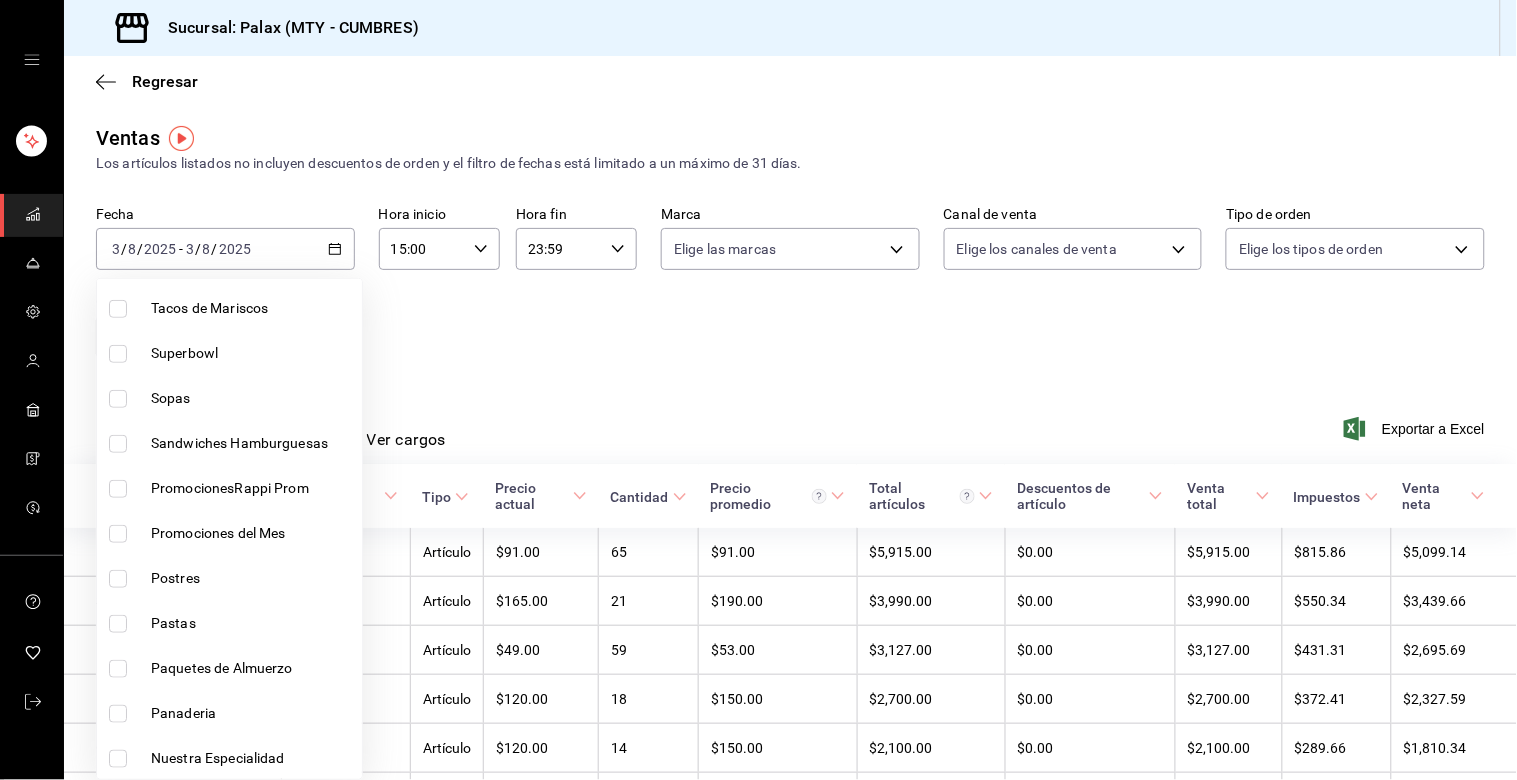 drag, startPoint x: 136, startPoint y: 582, endPoint x: 126, endPoint y: 605, distance: 25.079872 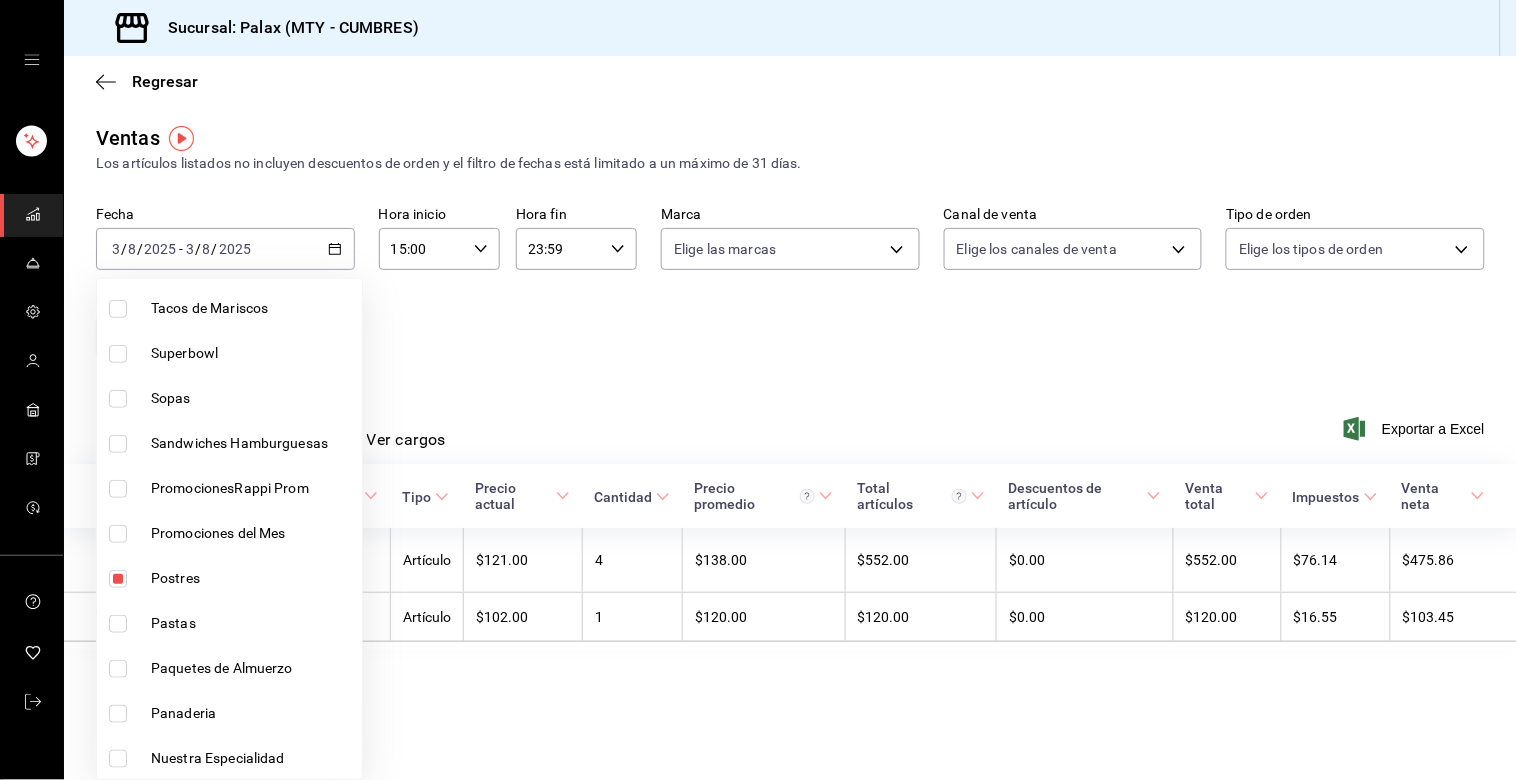 drag, startPoint x: 123, startPoint y: 610, endPoint x: 123, endPoint y: 674, distance: 64 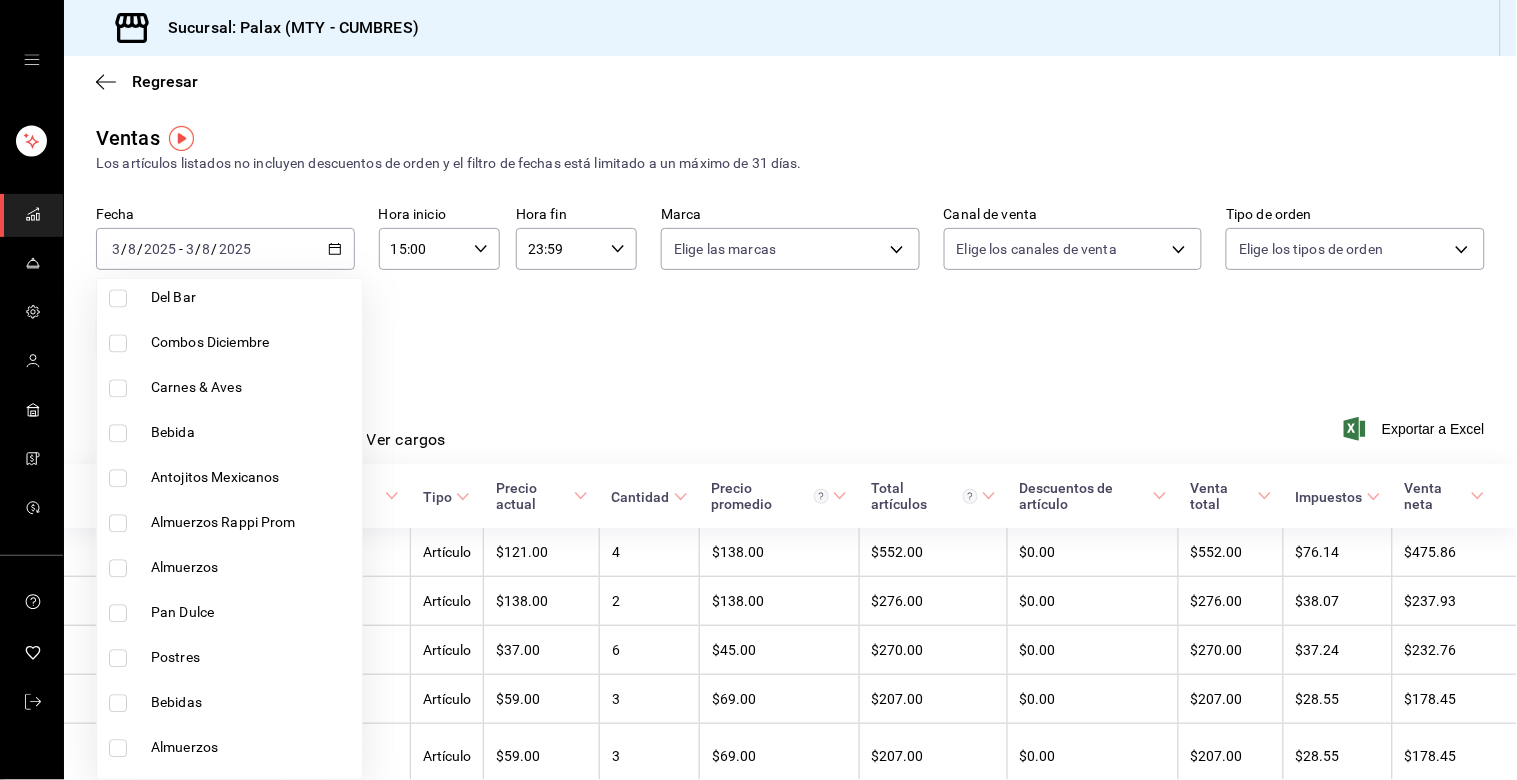 scroll, scrollTop: 1111, scrollLeft: 0, axis: vertical 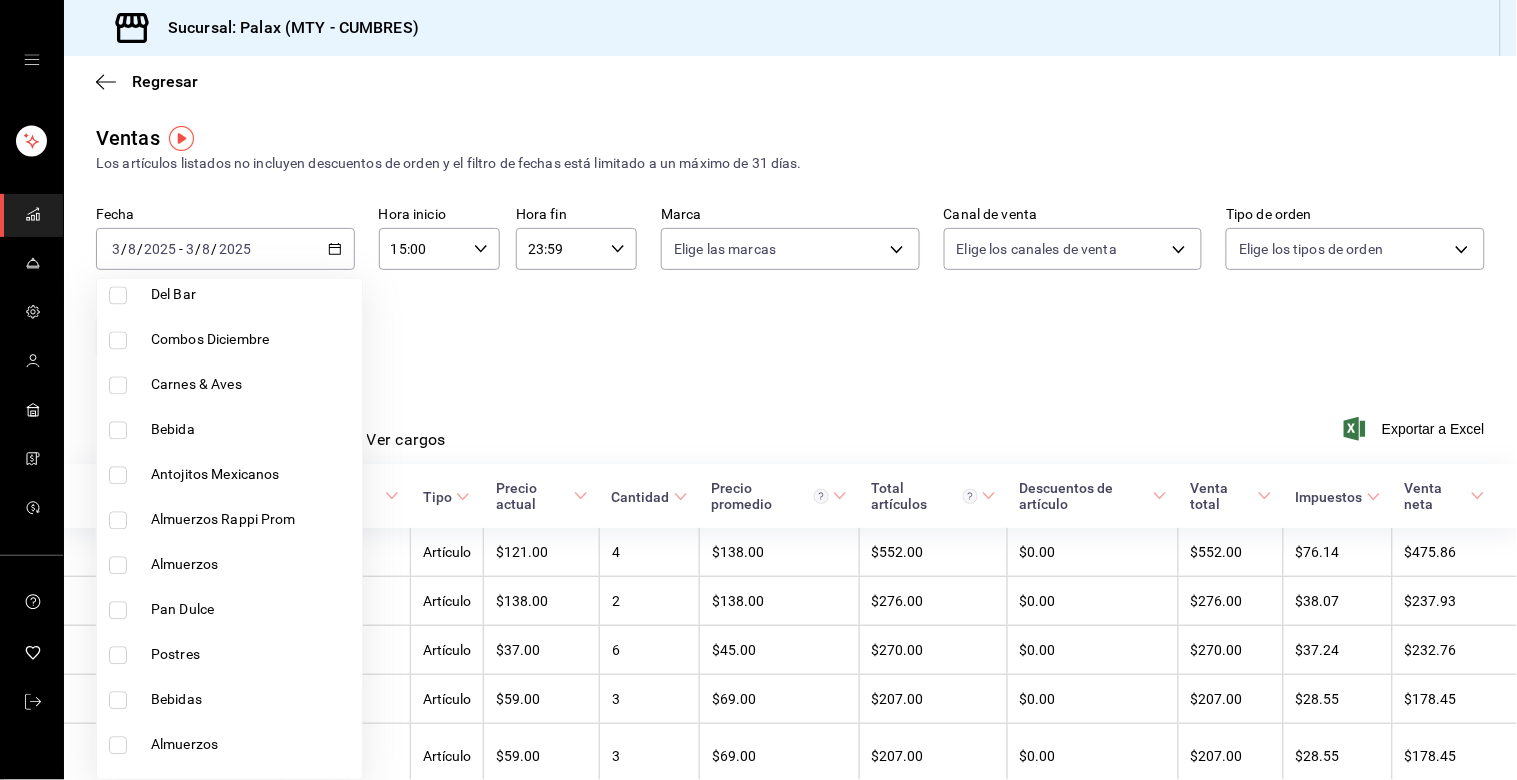 click on "Pan Dulce" at bounding box center [229, 610] 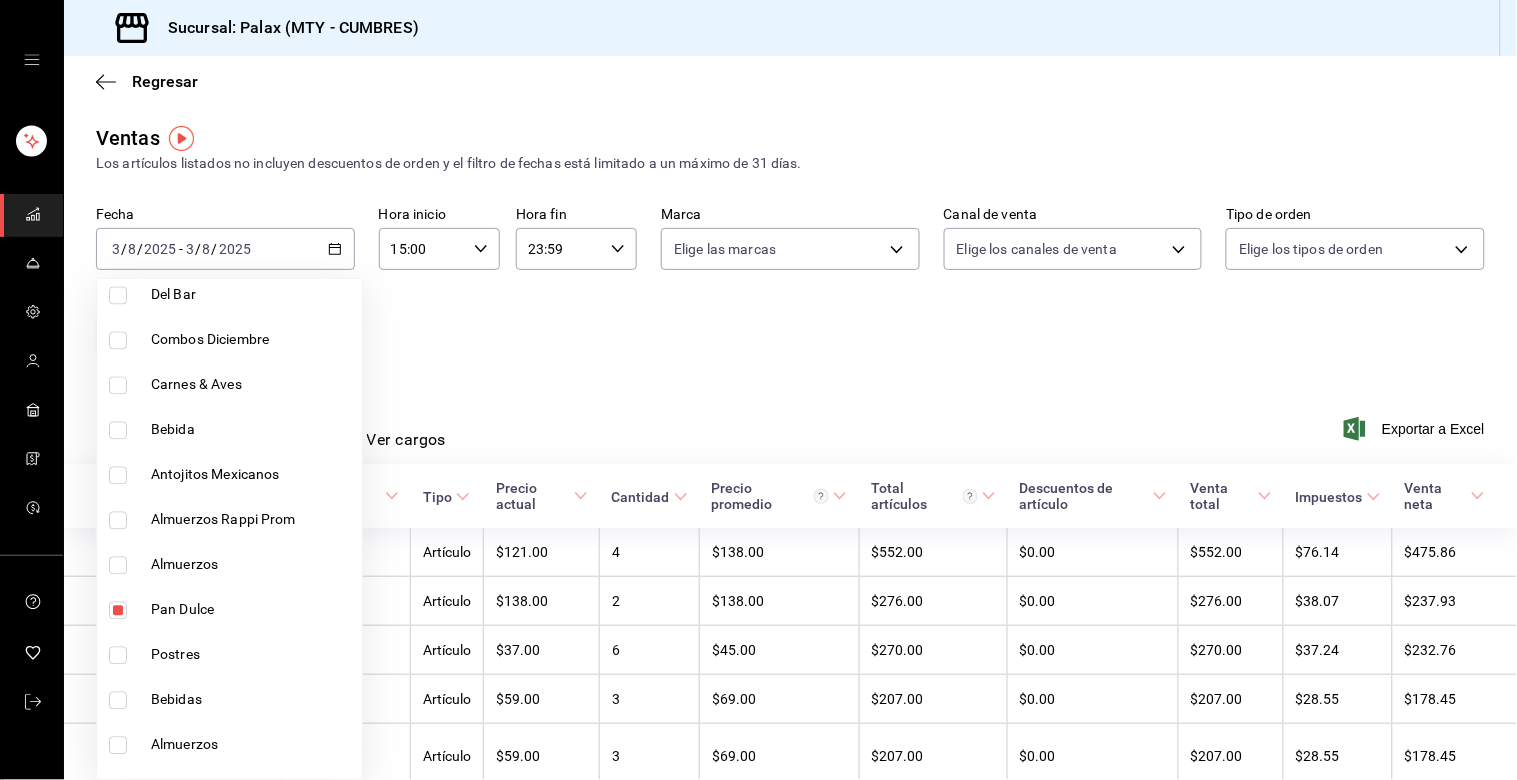 click on "Postres" at bounding box center [229, 655] 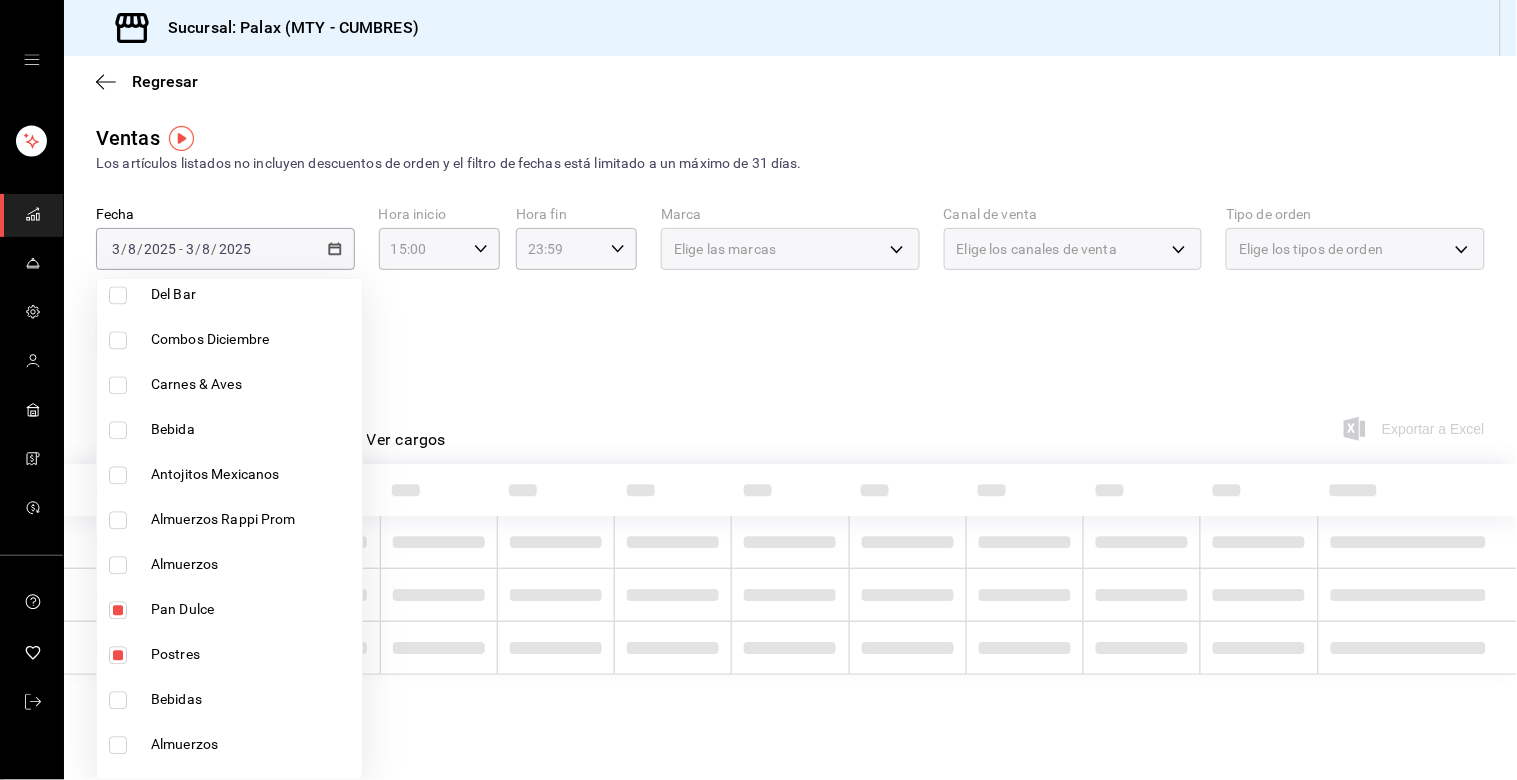 click at bounding box center (758, 390) 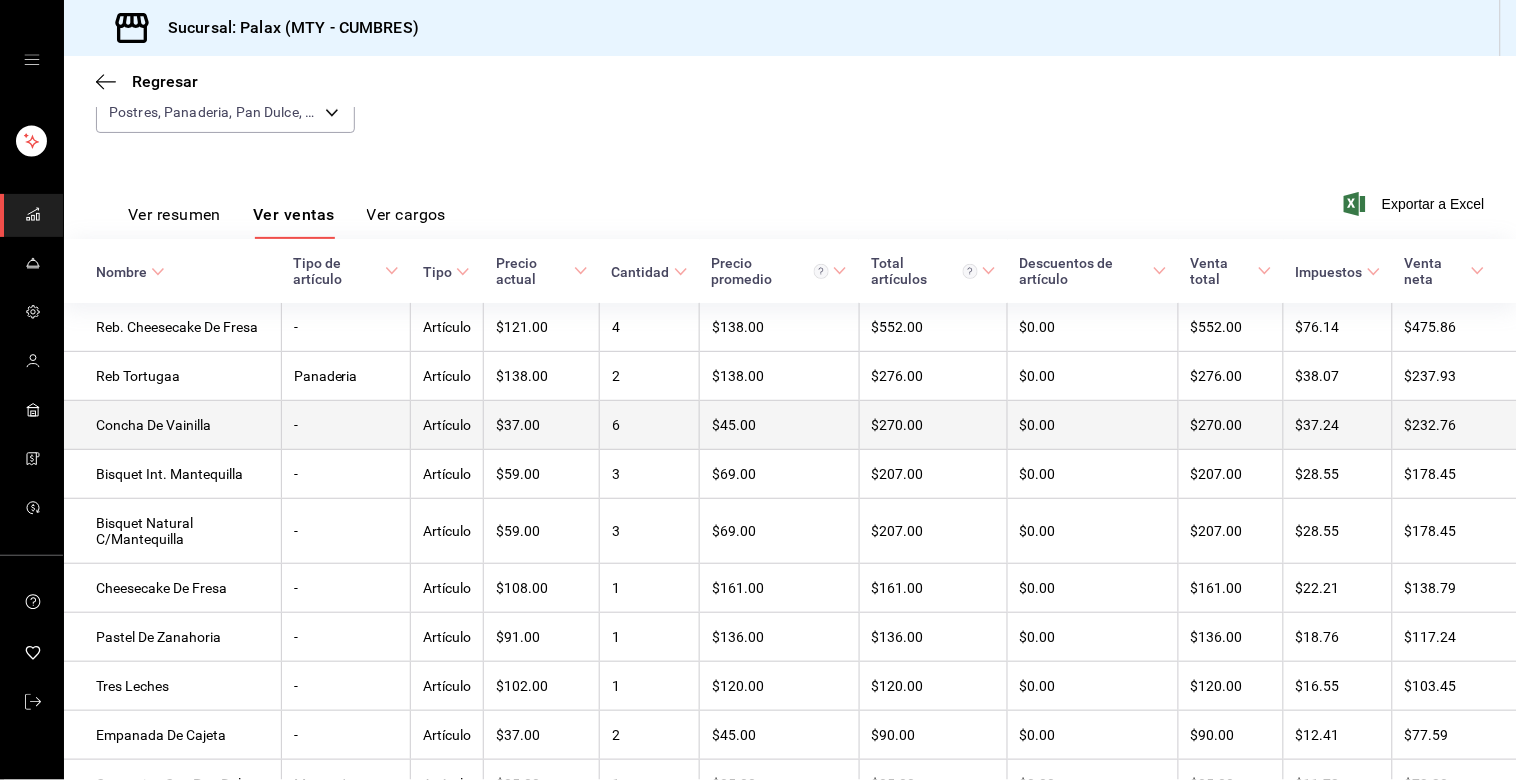 scroll, scrollTop: 142, scrollLeft: 0, axis: vertical 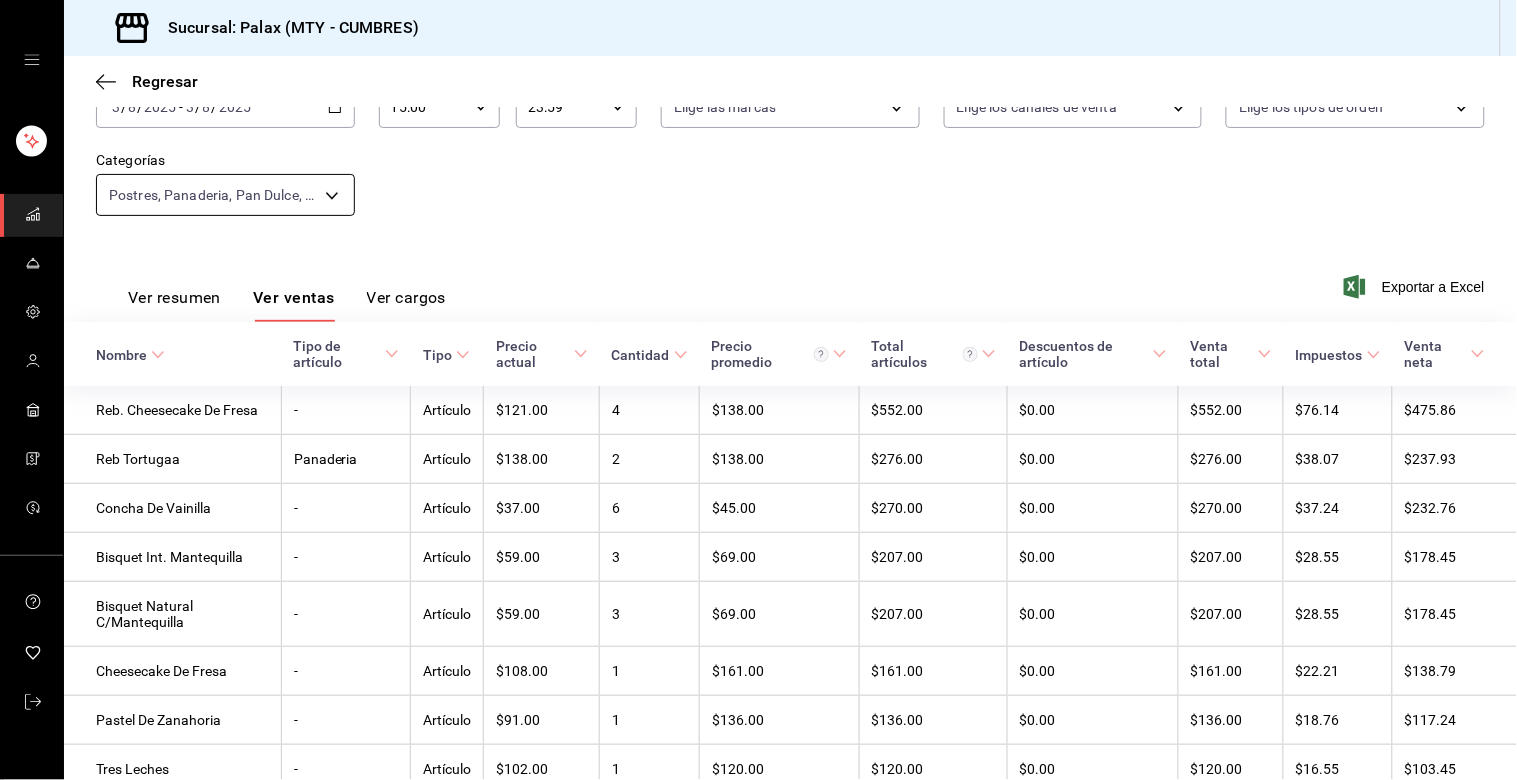 click on "Sucursal: Palax (MTY - CUMBRES) Regresar Ventas Los artículos listados no incluyen descuentos de orden y el filtro de fechas está limitado a un máximo de 31 días. Fecha [DATE] [DATE] - [DATE] [DATE] Hora inicio [TIME] Hora inicio Hora fin [TIME] Hora fin Marca Elige las marcas Canal de venta Elige los canales de venta Tipo de orden Elige los tipos de orden Categorías Postres, Panaderia, Pan Dulce, Postres   Ver resumen Ver ventas Ver cargos Exportar a Excel Nombre Tipo de artículo Tipo Precio actual Cantidad Precio promedio   Total artículos   Descuentos de artículo Venta total Impuestos Venta neta Reb. Cheesecake De Fresa - Artículo $121.00 4 $138.00 $552.00 $0.00 $552.00 $76.14 $475.86 Reb Tortugaa Panaderia Artículo $138.00 2 $138.00 $276.00 $0.00 $276.00 $38.07 $237.93 Concha De Vainilla - Artículo $37.00 6 $45.00 $270.00 $0.00 - 3 -" at bounding box center (758, 390) 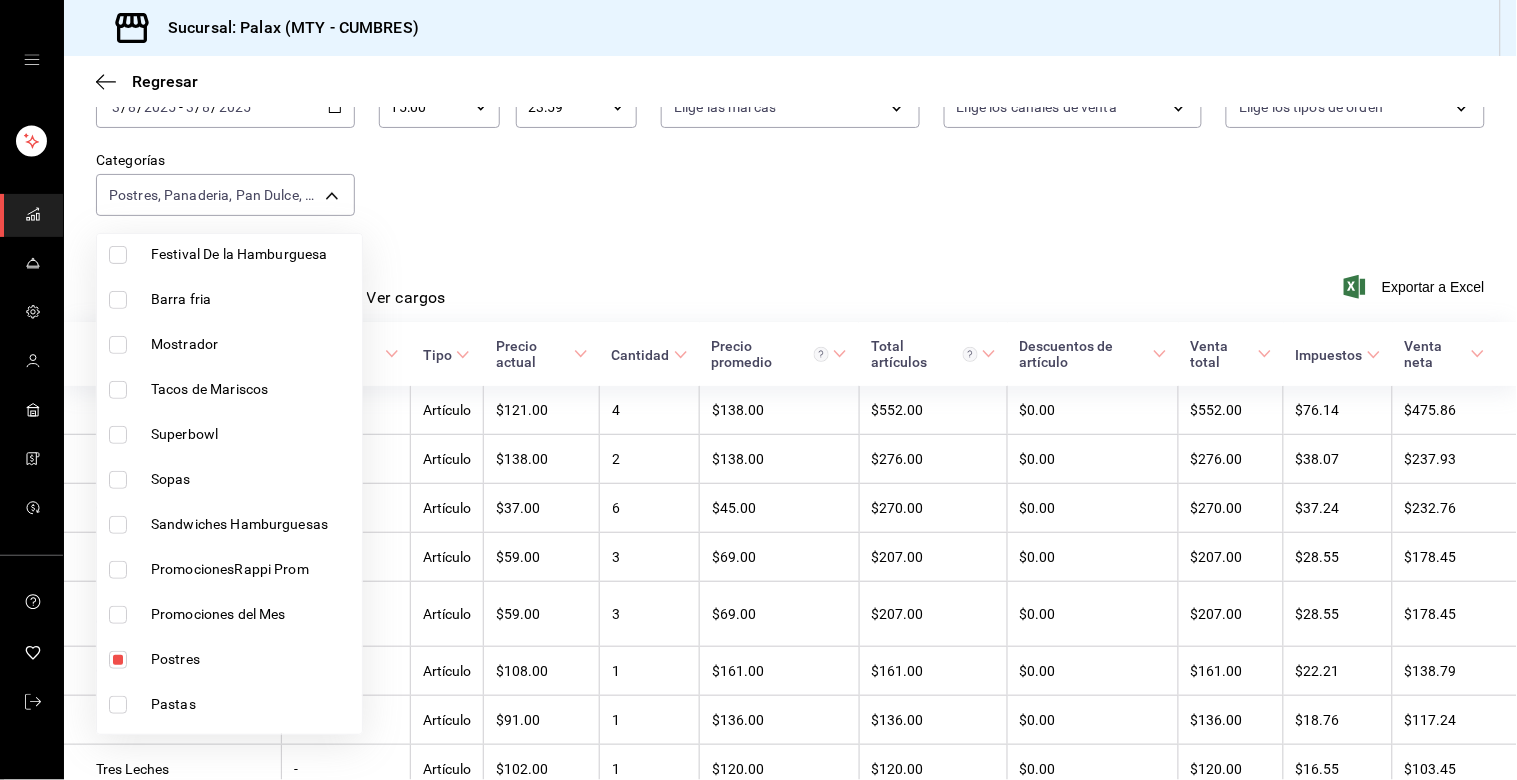 scroll, scrollTop: 333, scrollLeft: 0, axis: vertical 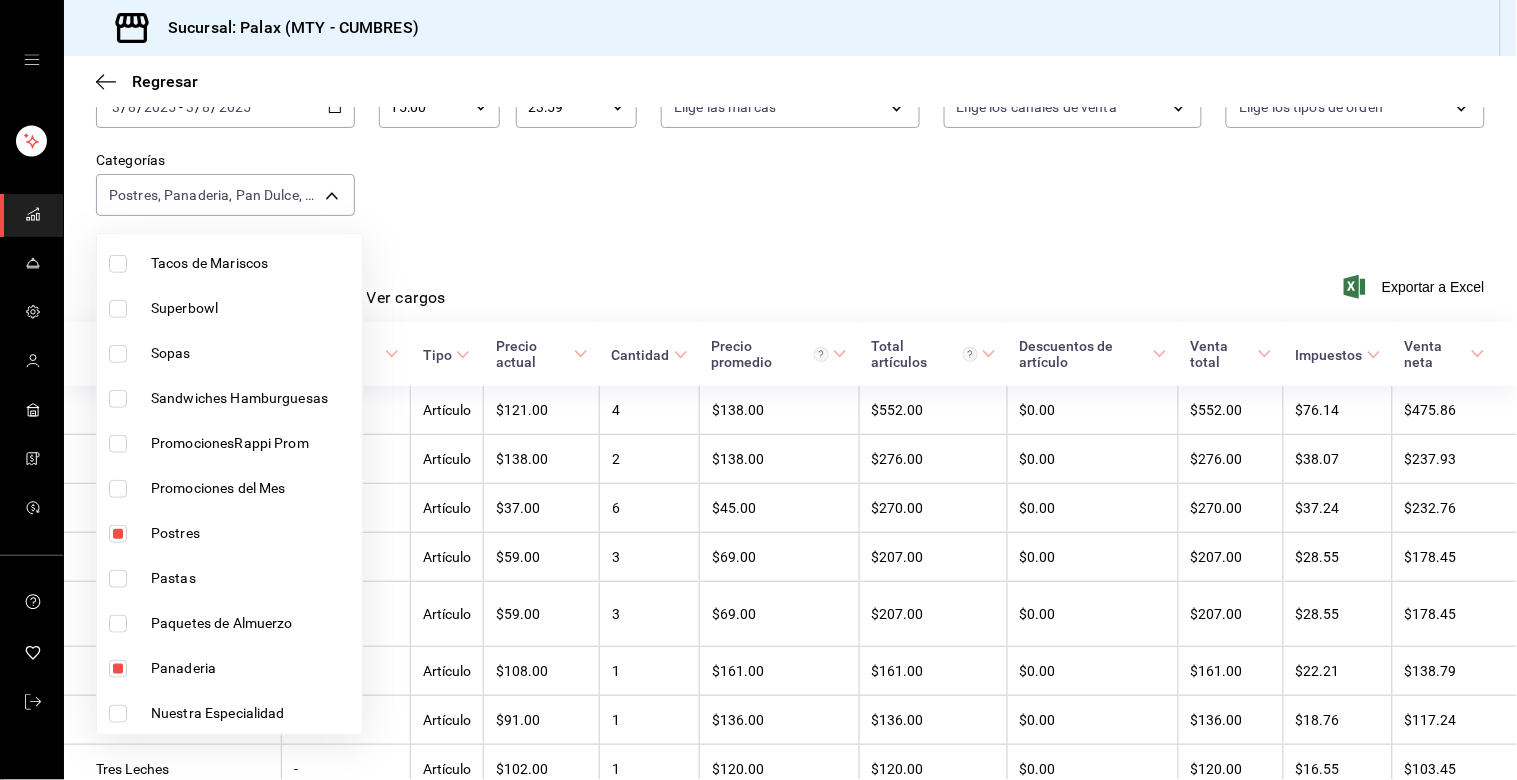 click on "Postres" at bounding box center (229, 533) 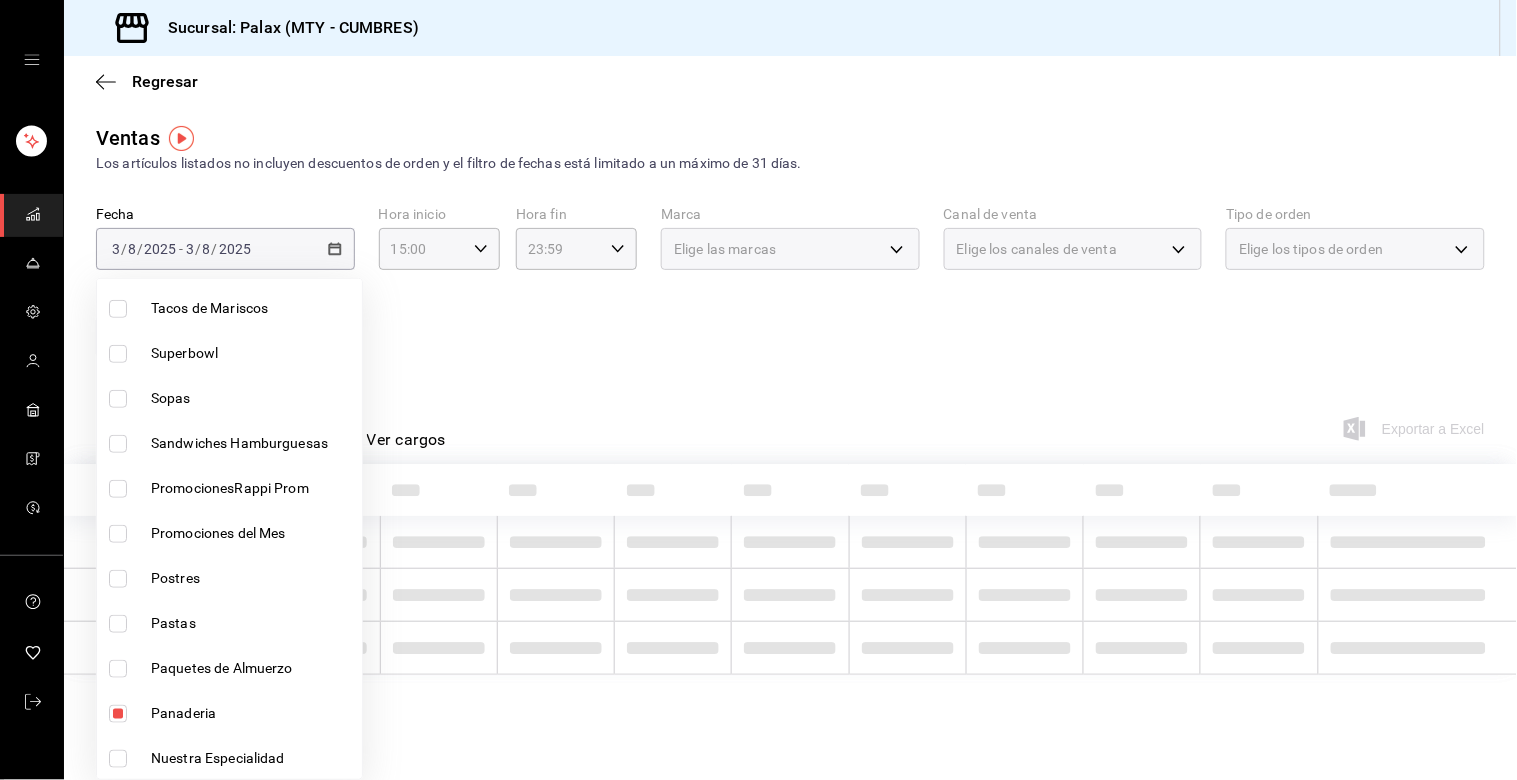 scroll, scrollTop: 0, scrollLeft: 0, axis: both 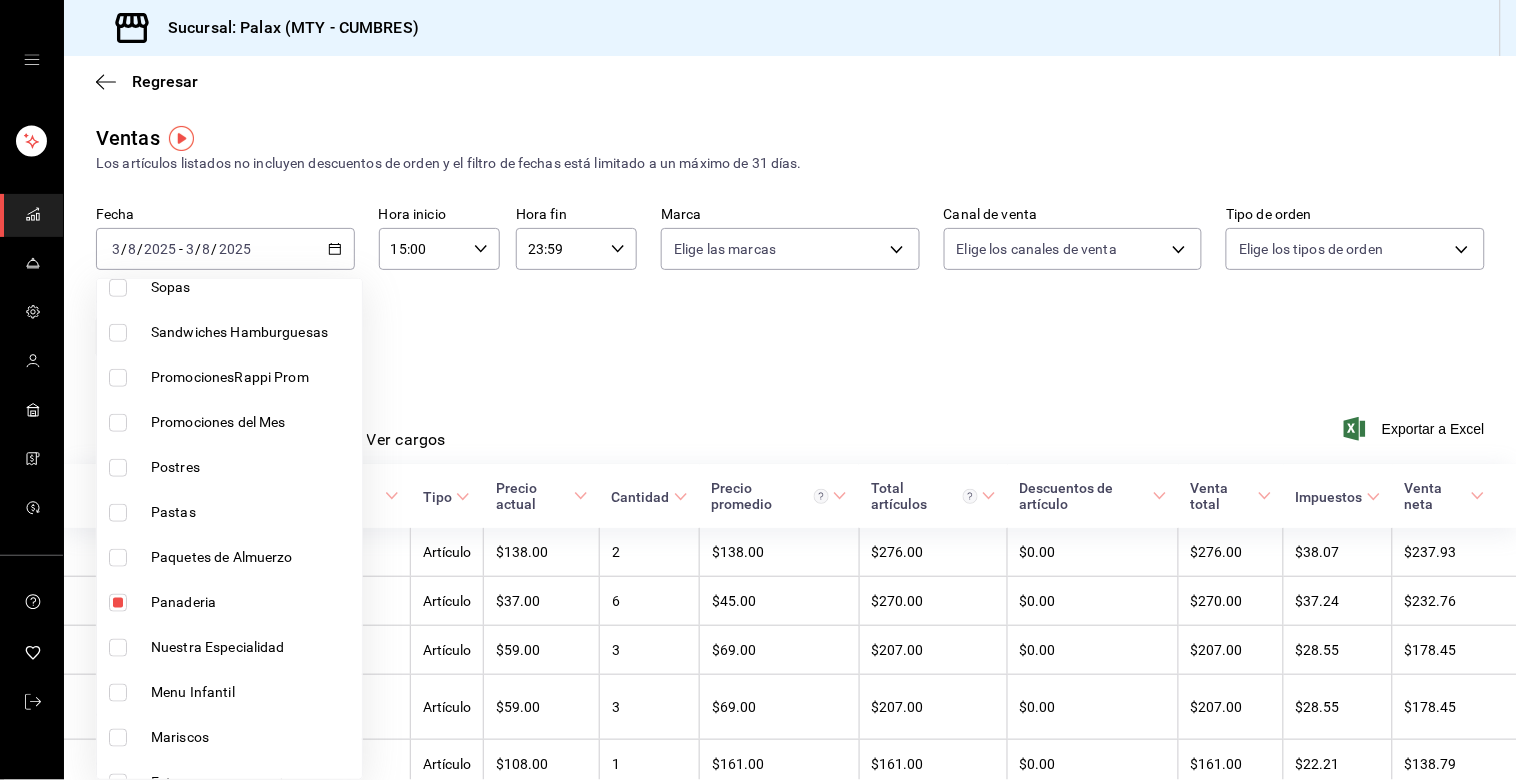 click on "Panaderia" at bounding box center [229, 602] 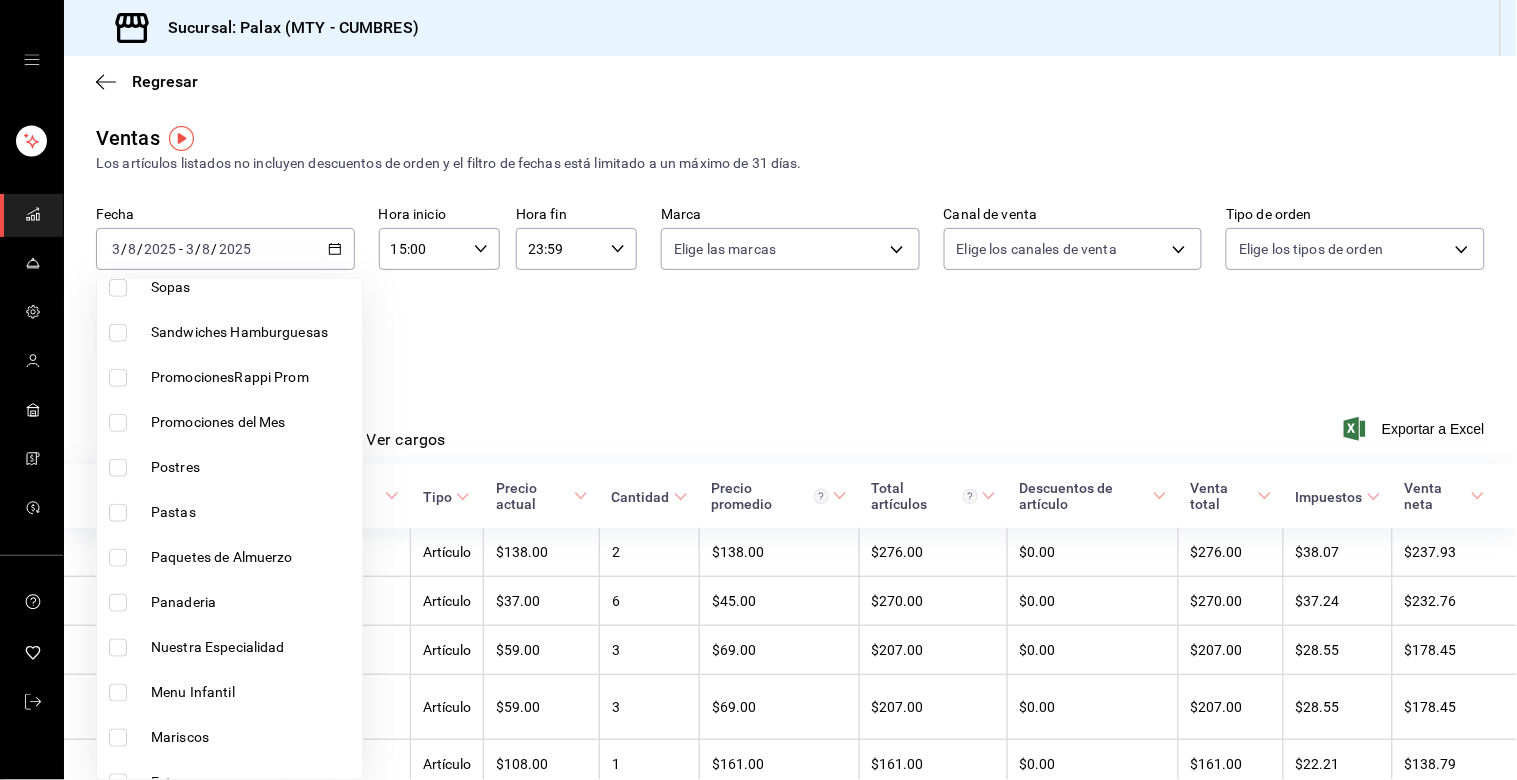 type on "28c1a667-0fd6-4a26-94c0-8b3e49d7bdba,f0b9eaa6-d632-40ae-aa09-0bcae4e471a3" 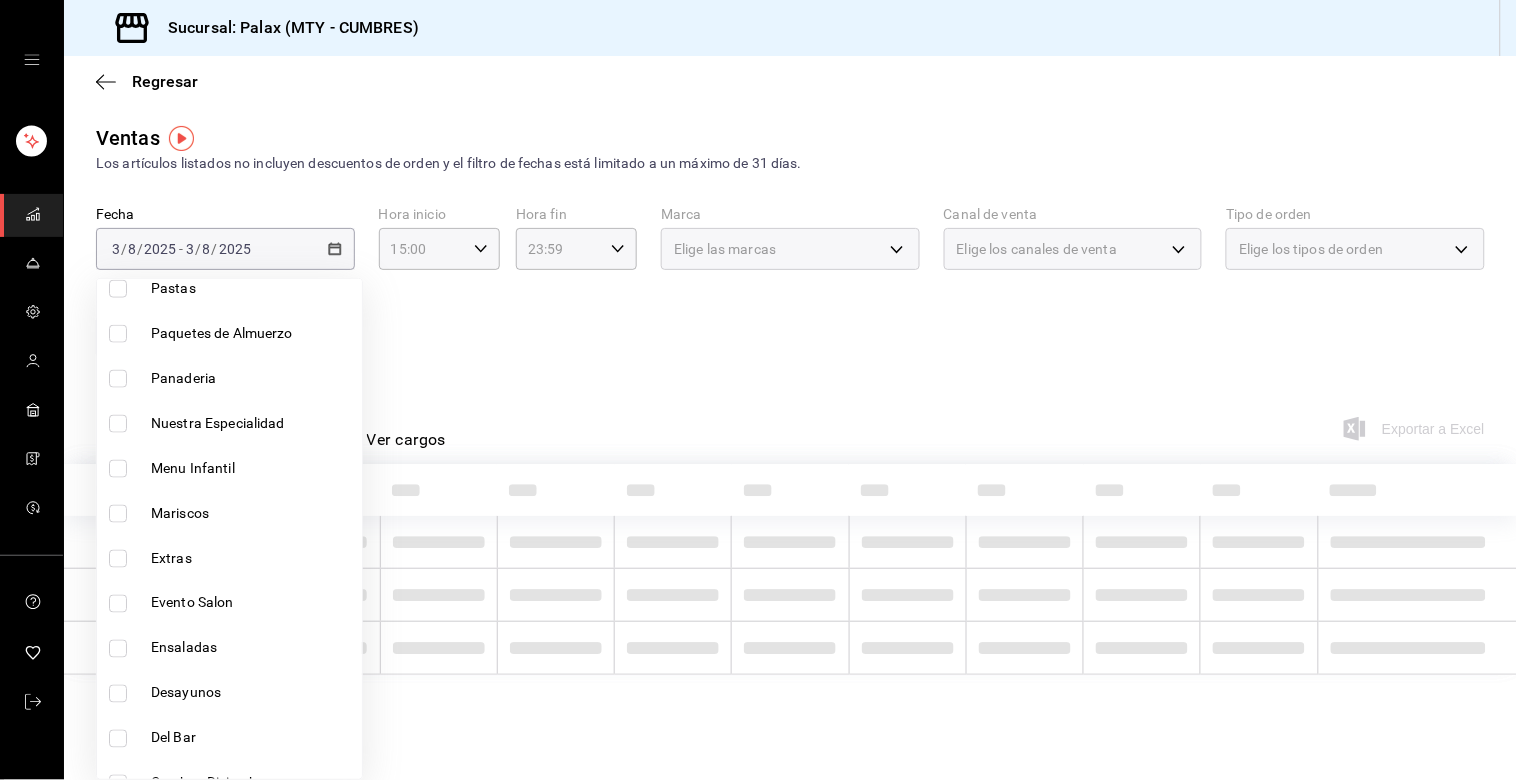 scroll, scrollTop: 777, scrollLeft: 0, axis: vertical 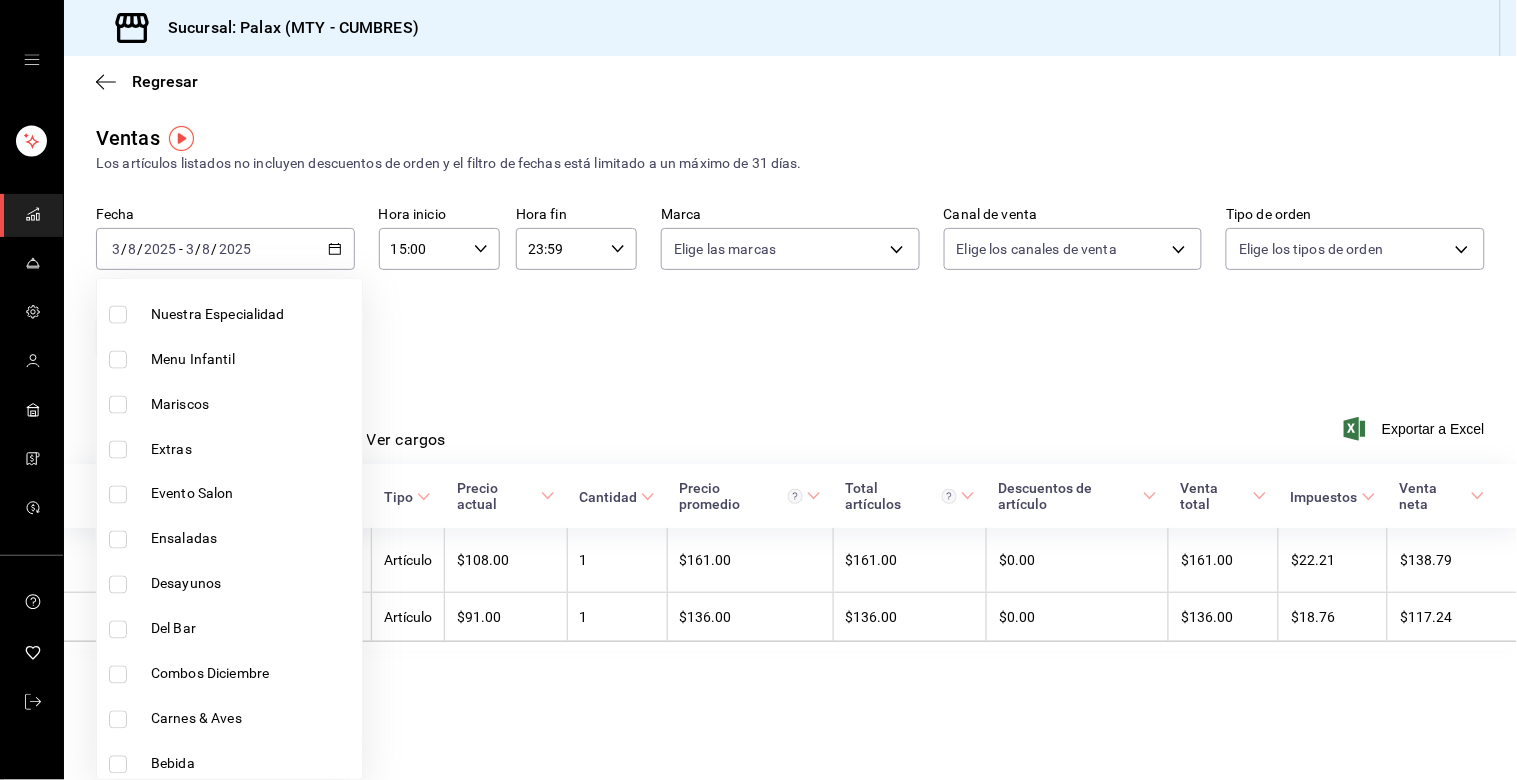 click on "Del Bar" at bounding box center [229, 629] 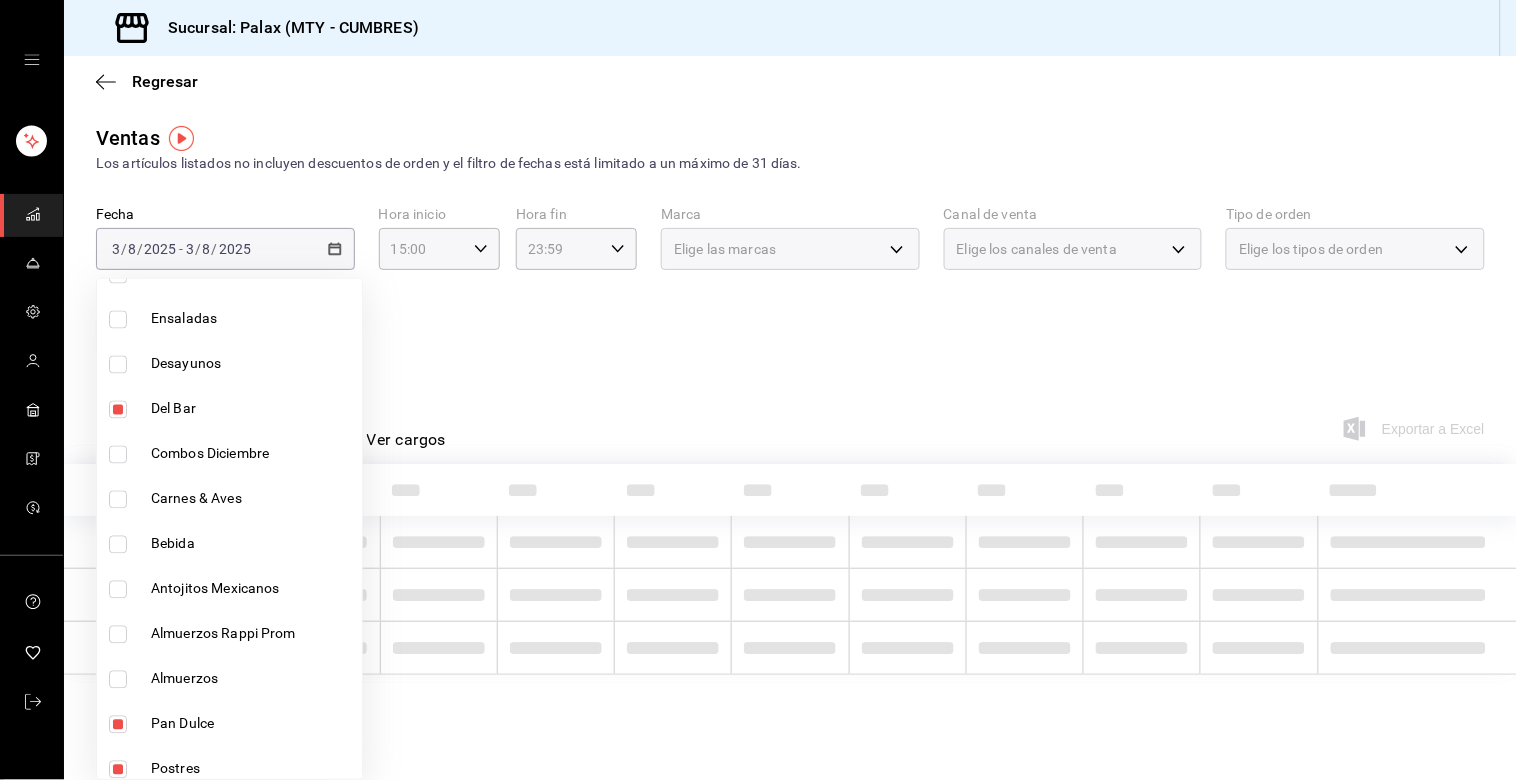 scroll, scrollTop: 1000, scrollLeft: 0, axis: vertical 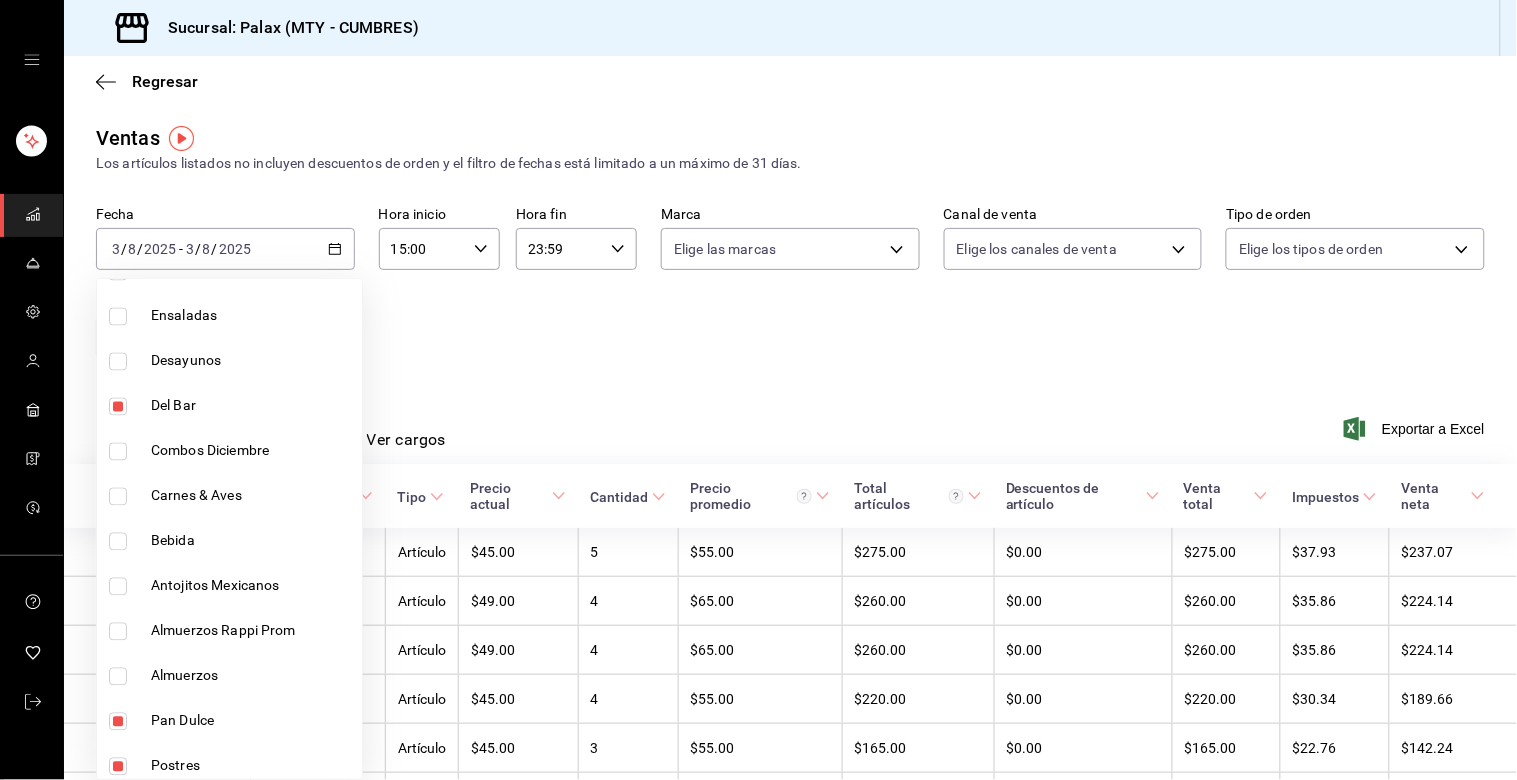 drag, startPoint x: 113, startPoint y: 542, endPoint x: 140, endPoint y: 672, distance: 132.77425 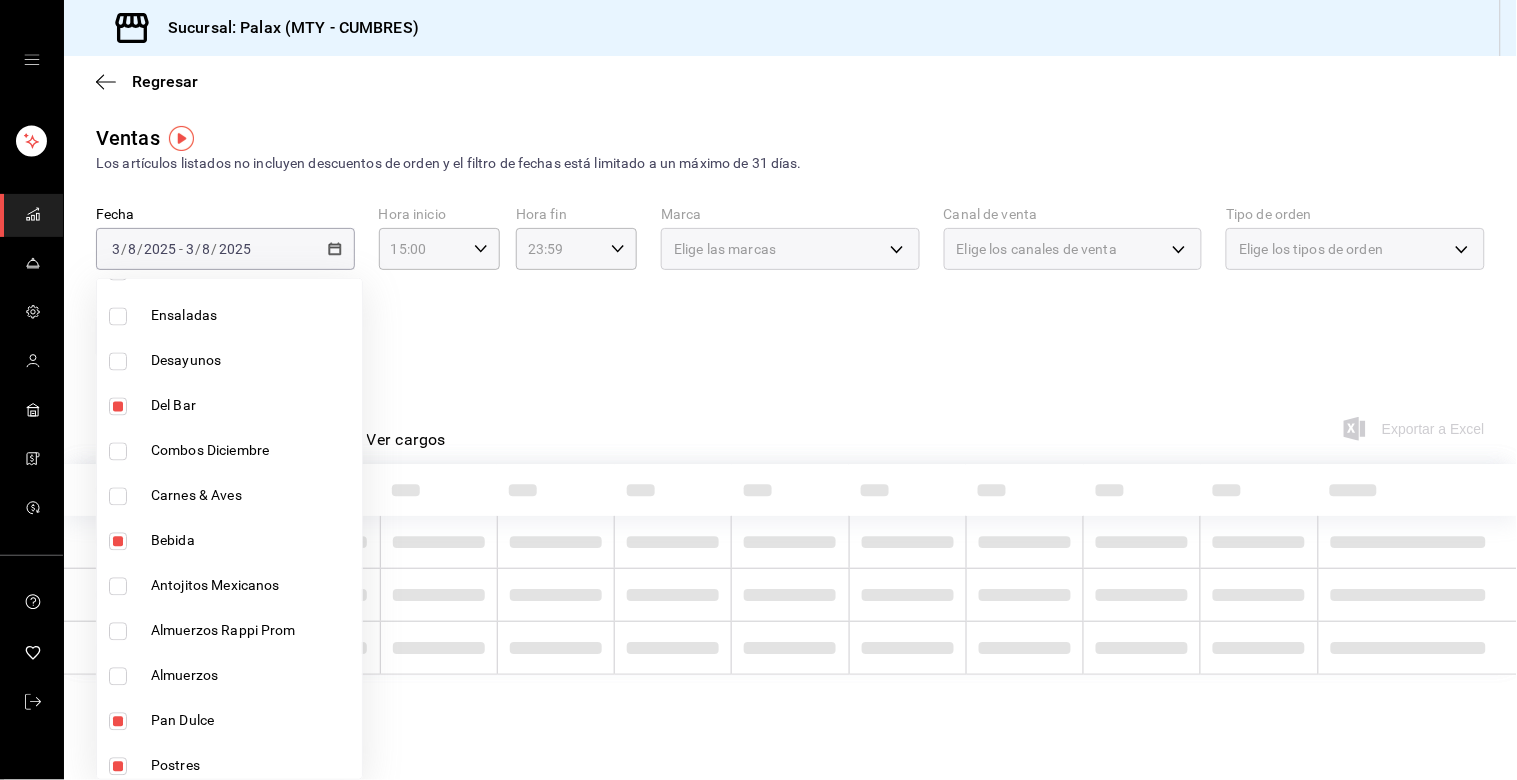click on "Pan Dulce" at bounding box center (229, 721) 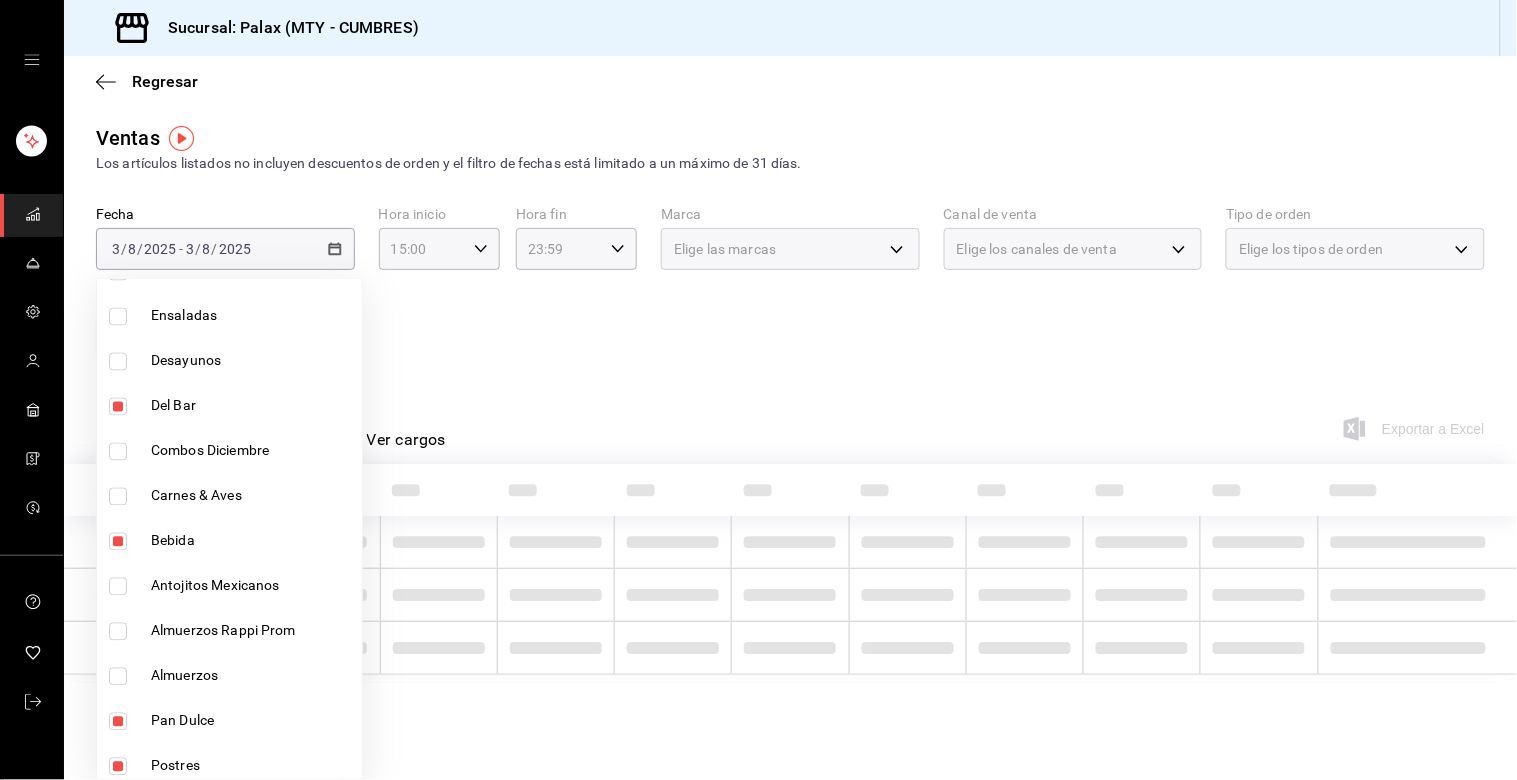 type on "f0b9eaa6-d632-40ae-aa09-0bcae4e471a3,5041f980-30f3-428d-be8c-286edc227efb,41ed9666-a182-4a37-8e0e-cc37feaa0168" 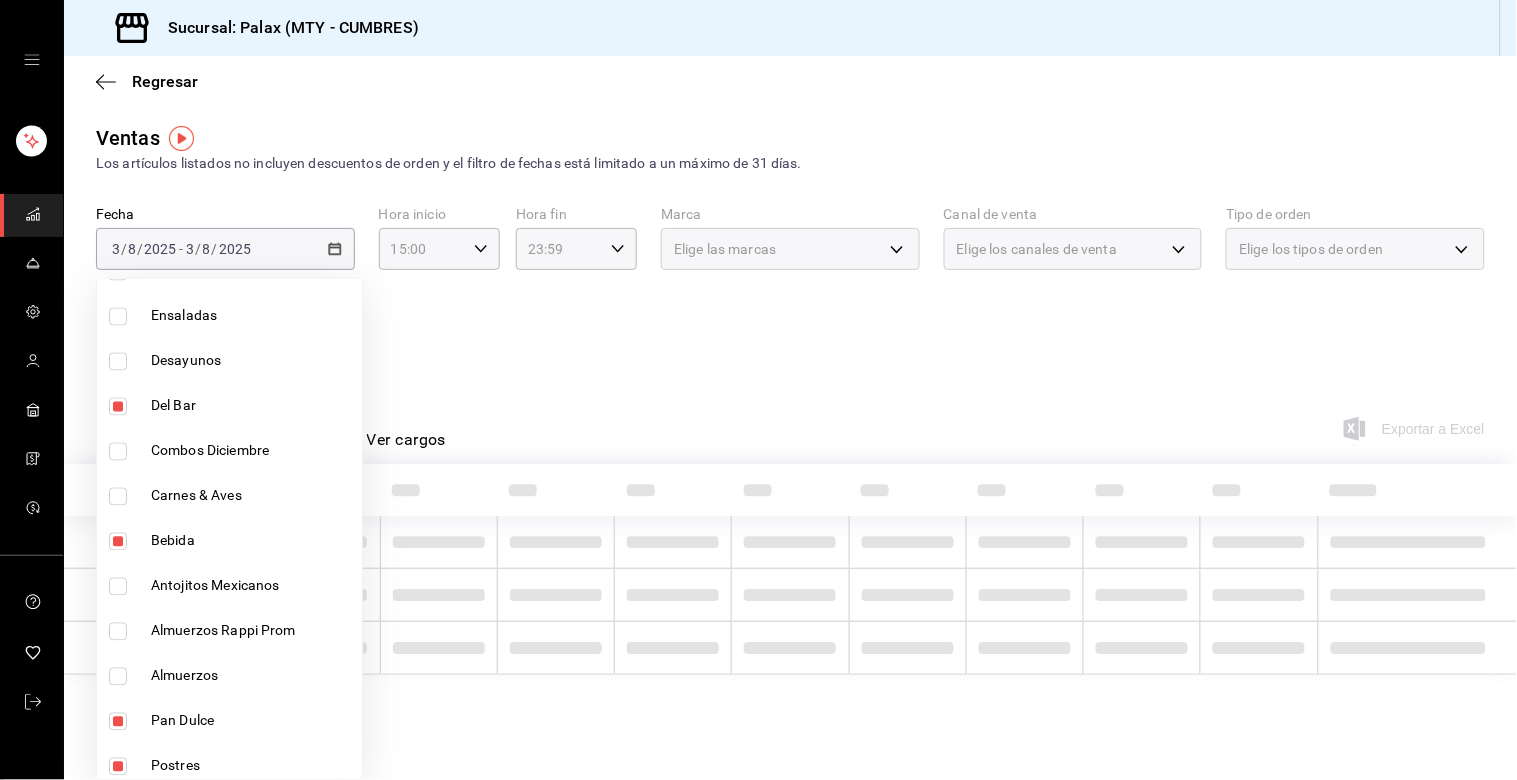 checkbox on "false" 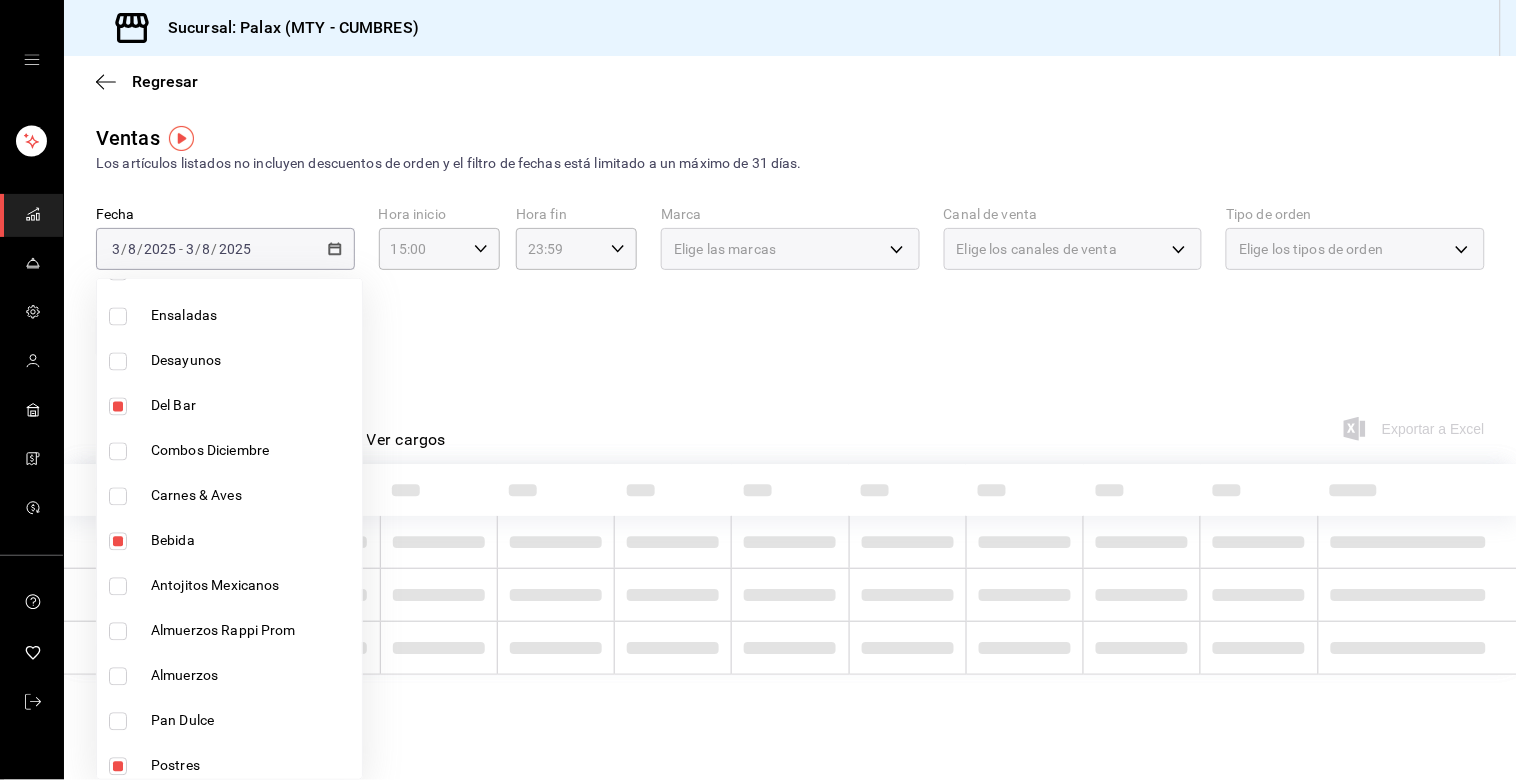 scroll, scrollTop: 1111, scrollLeft: 0, axis: vertical 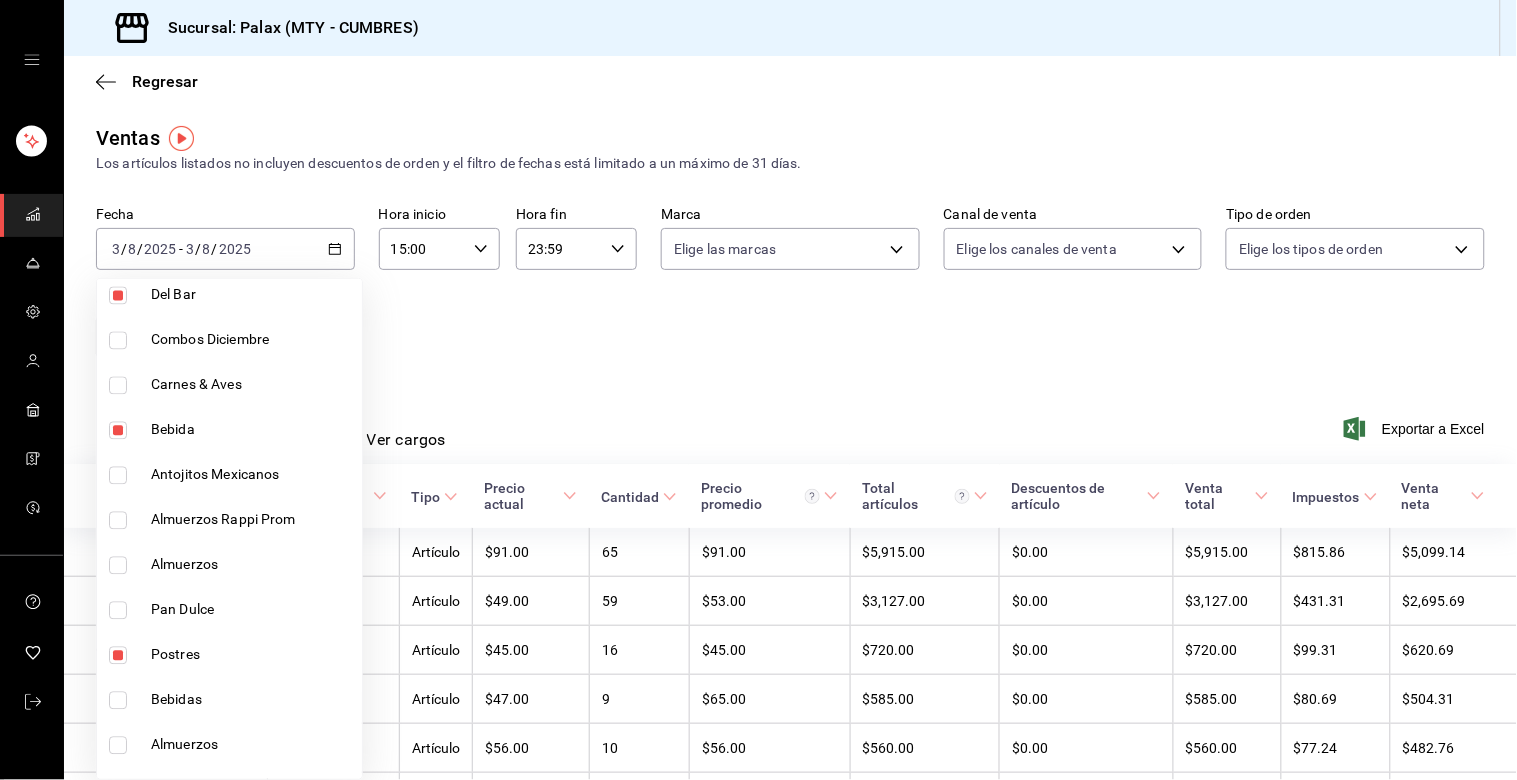 click on "Postres" at bounding box center (229, 655) 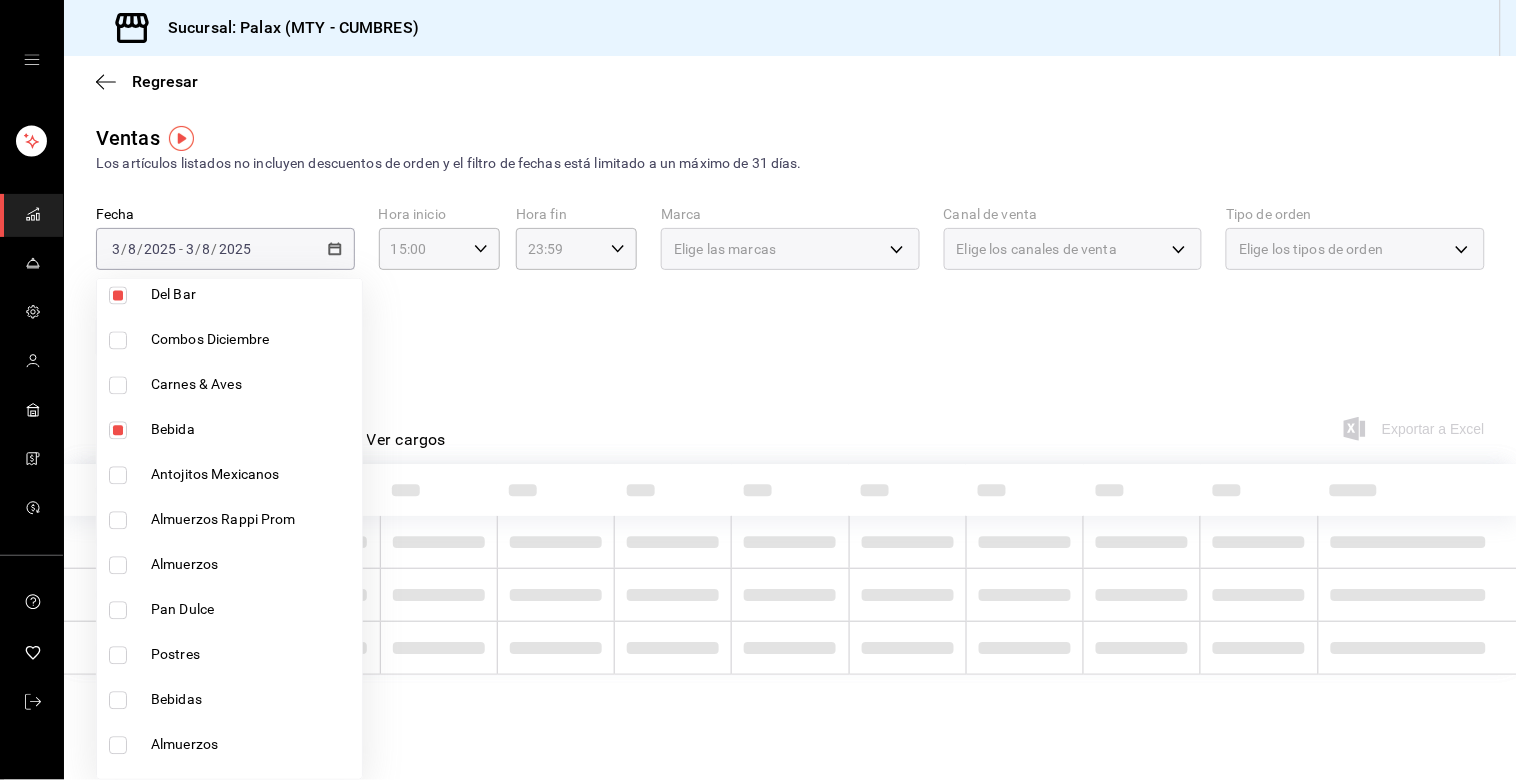 click at bounding box center [118, 701] 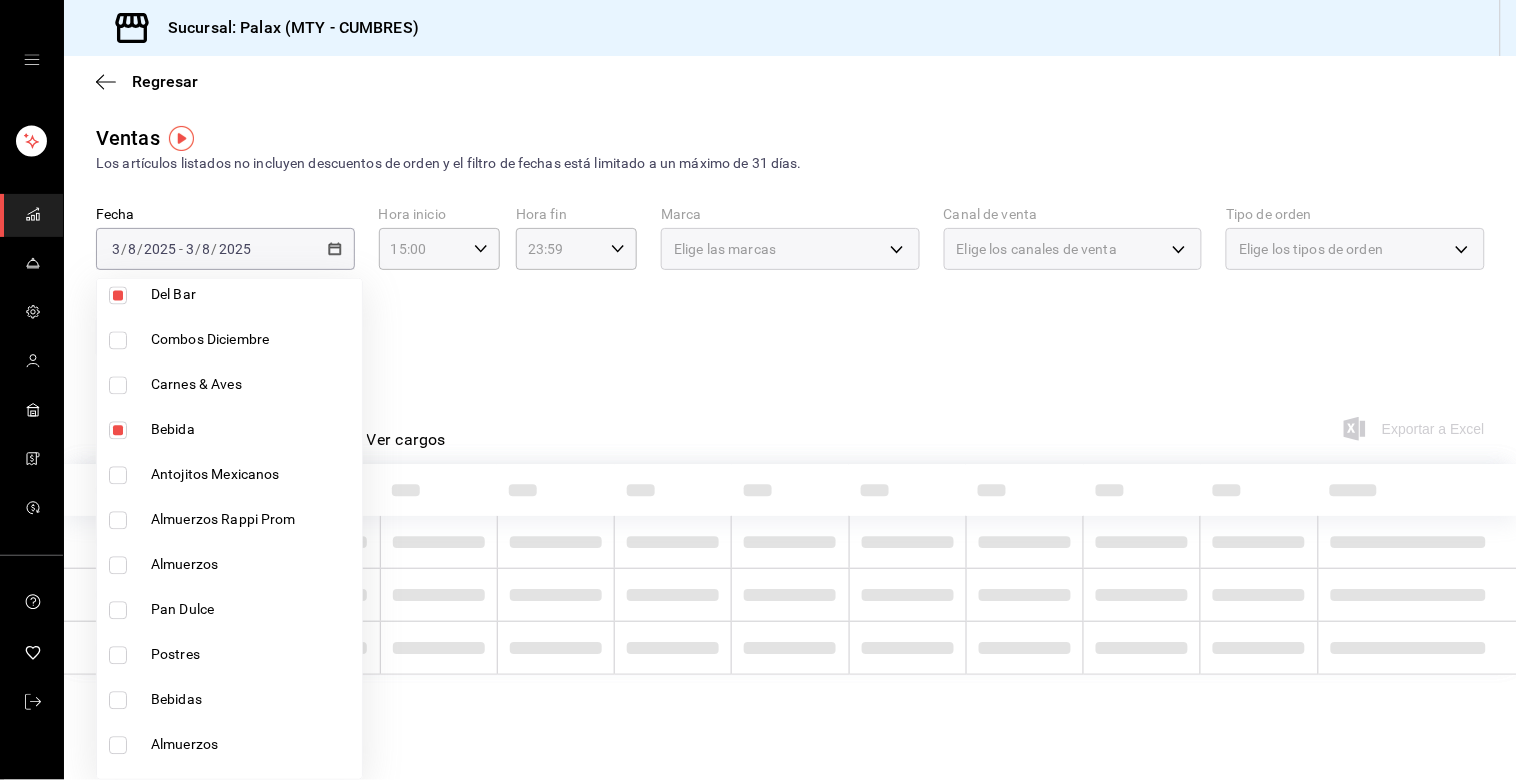 type on "5041f980-30f3-428d-be8c-286edc227efb,41ed9666-a182-4a37-8e0e-cc37feaa0168,0d33943e-a888-4711-965c-7ed043932b8f" 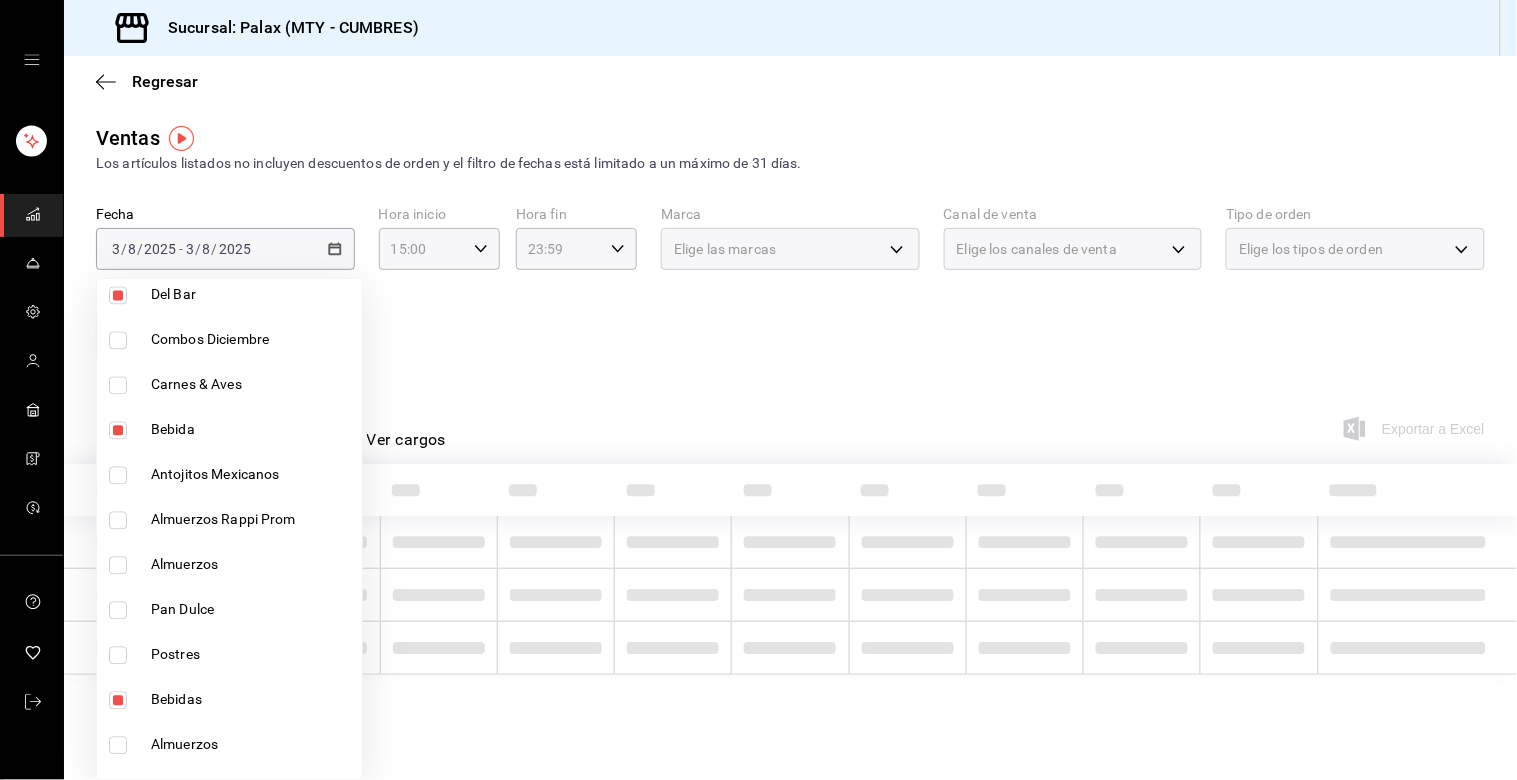 click at bounding box center [758, 390] 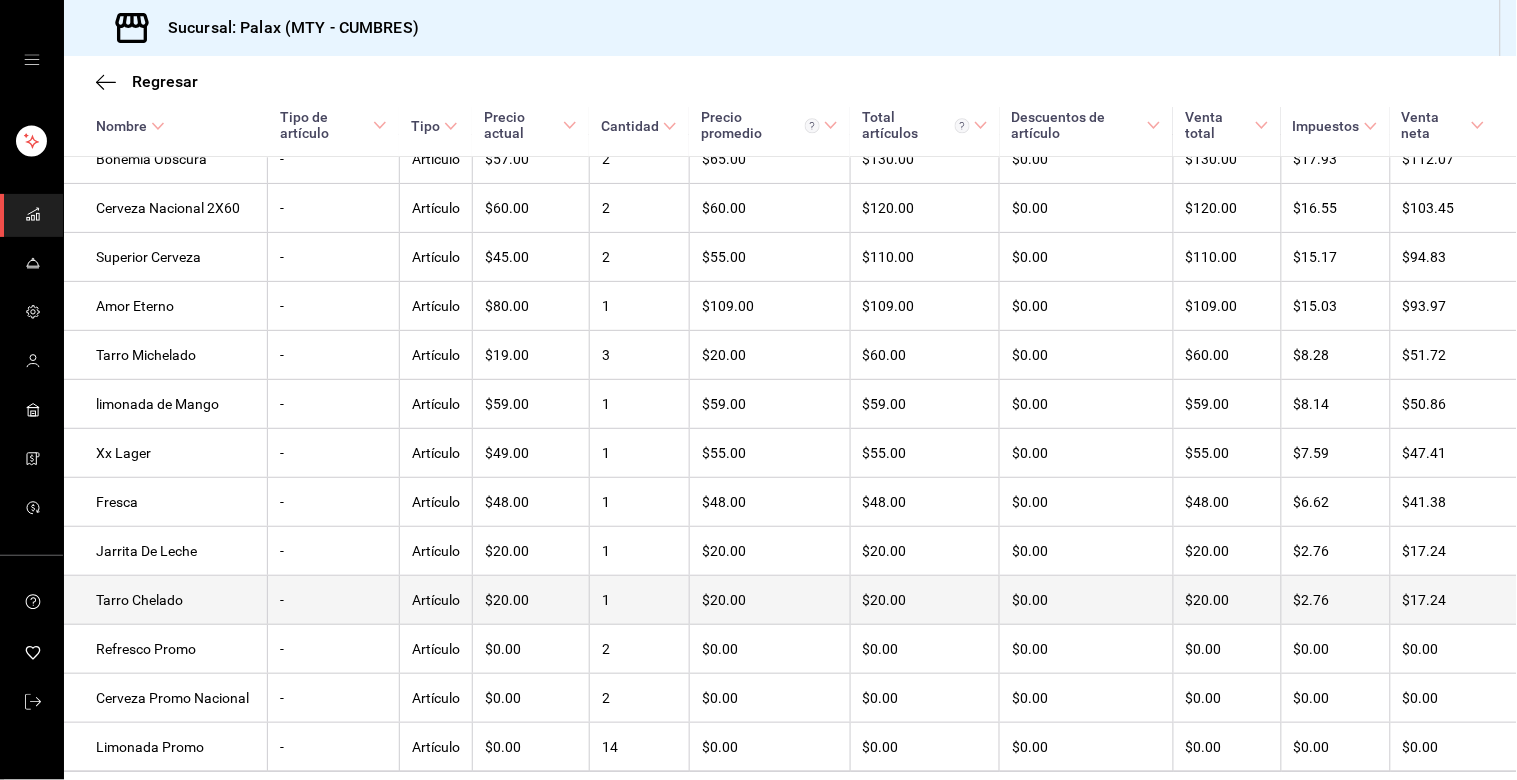 scroll, scrollTop: 1306, scrollLeft: 0, axis: vertical 